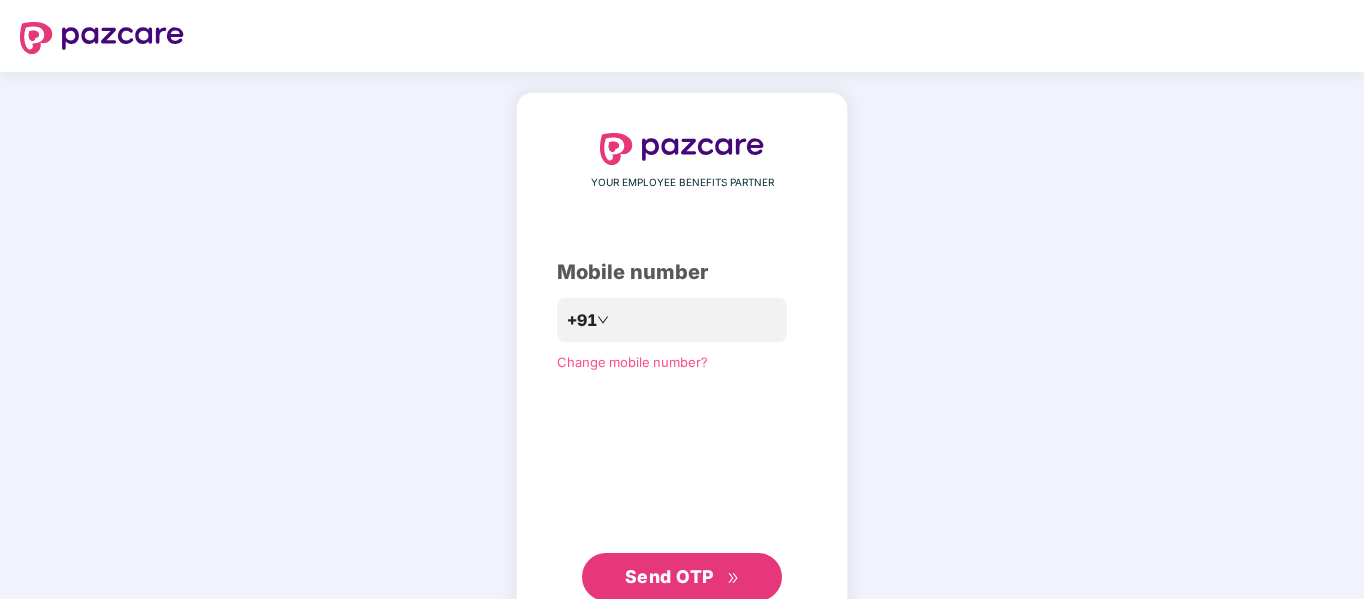 scroll, scrollTop: 0, scrollLeft: 0, axis: both 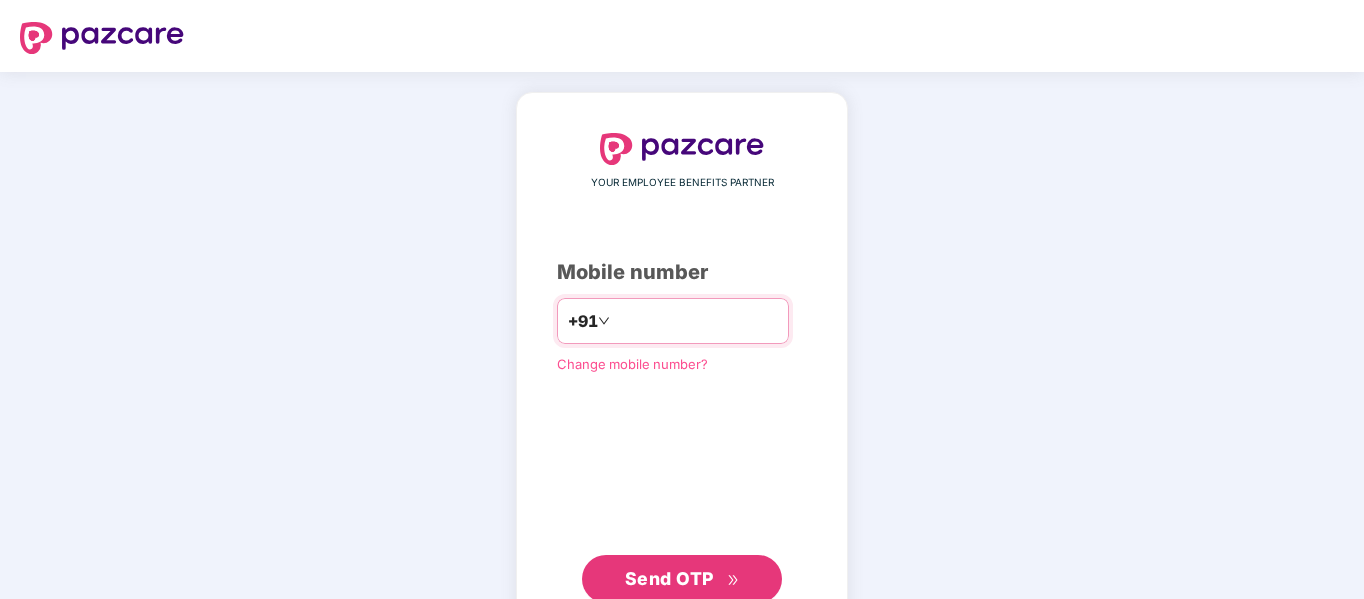 type on "**********" 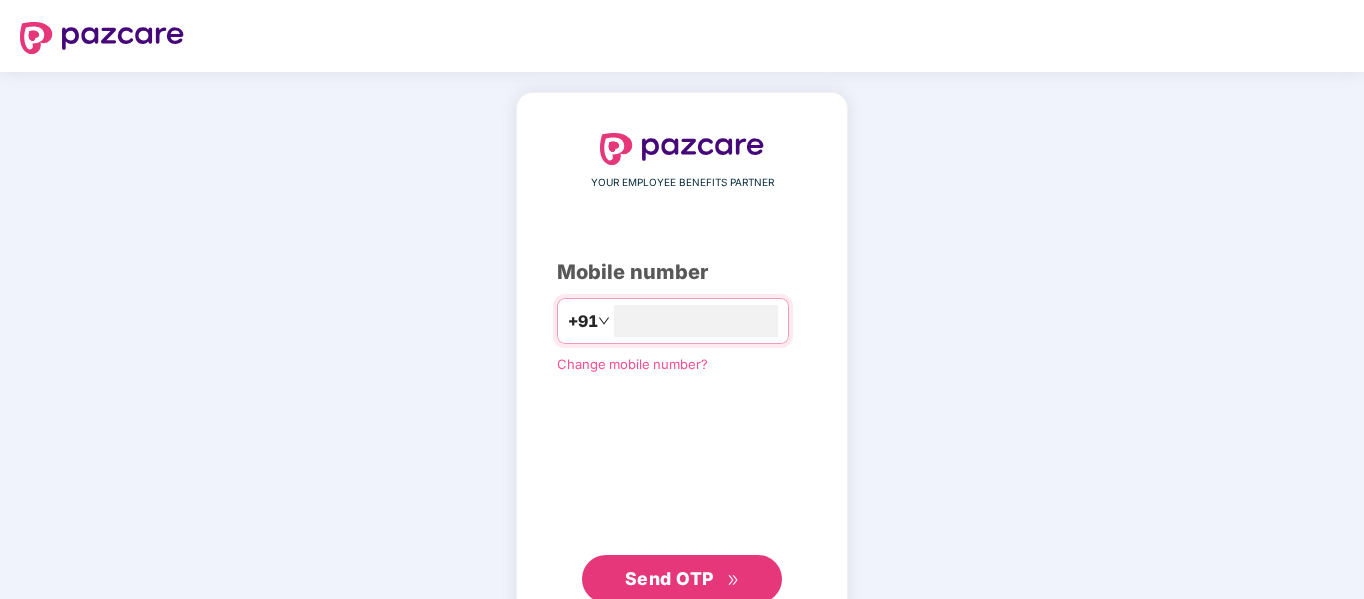 click on "Send OTP" at bounding box center (669, 578) 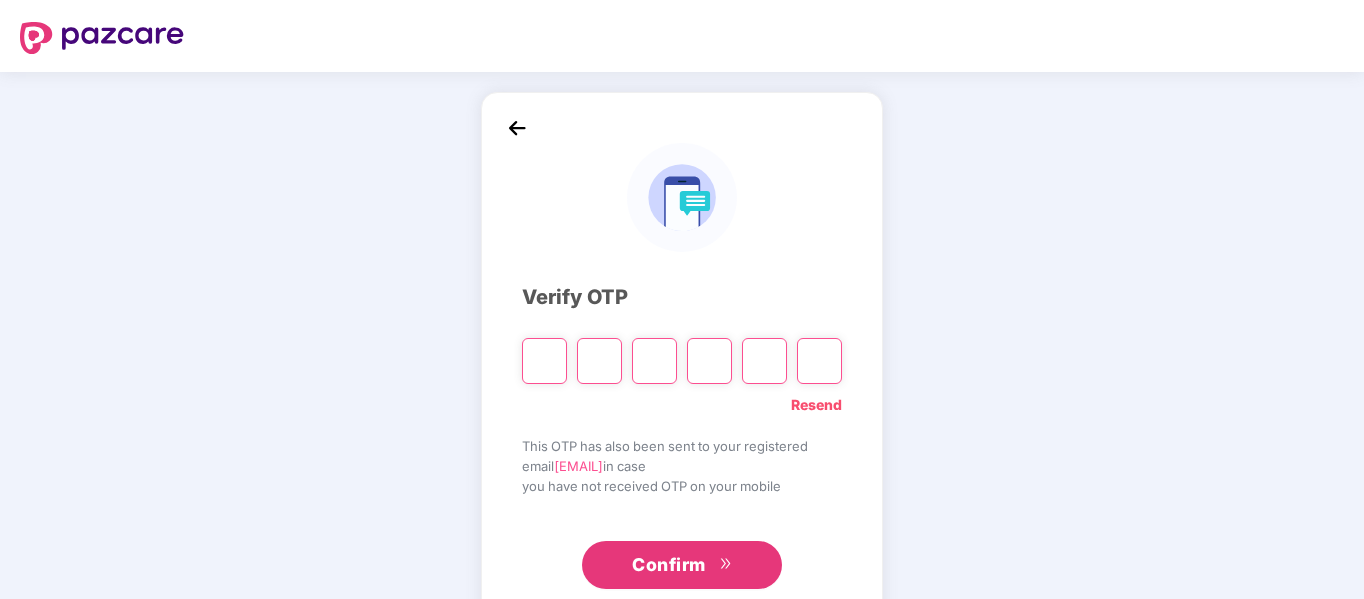 type on "*" 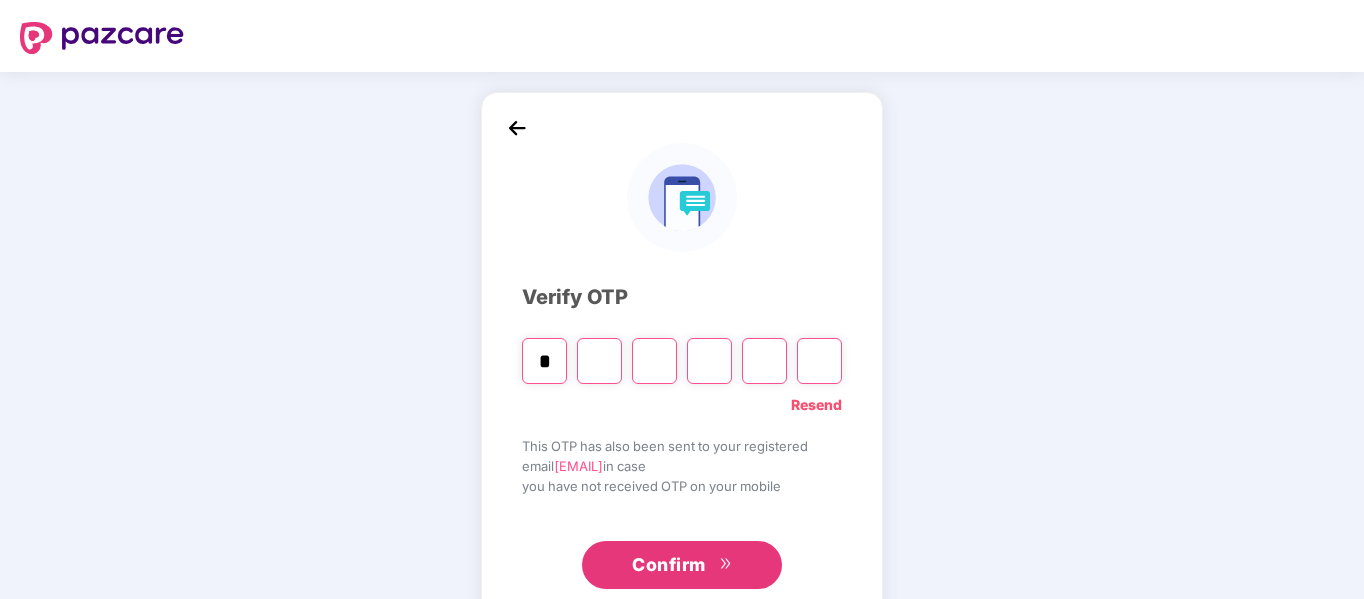 type on "*" 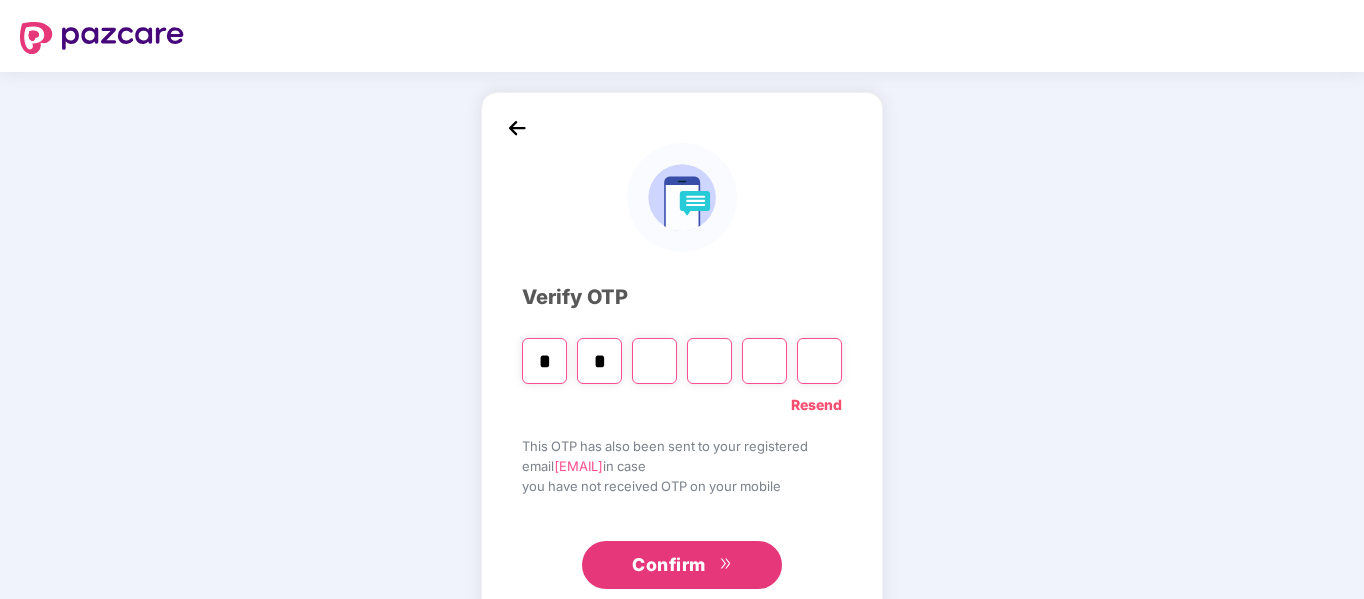 type on "*" 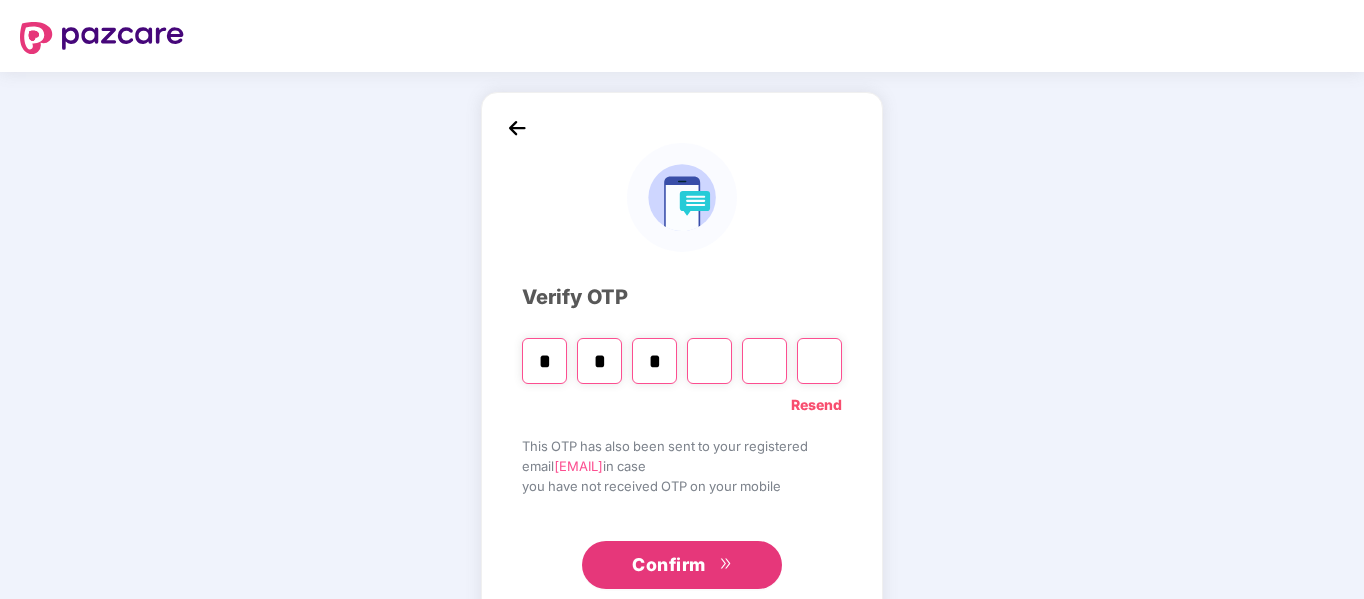 type on "*" 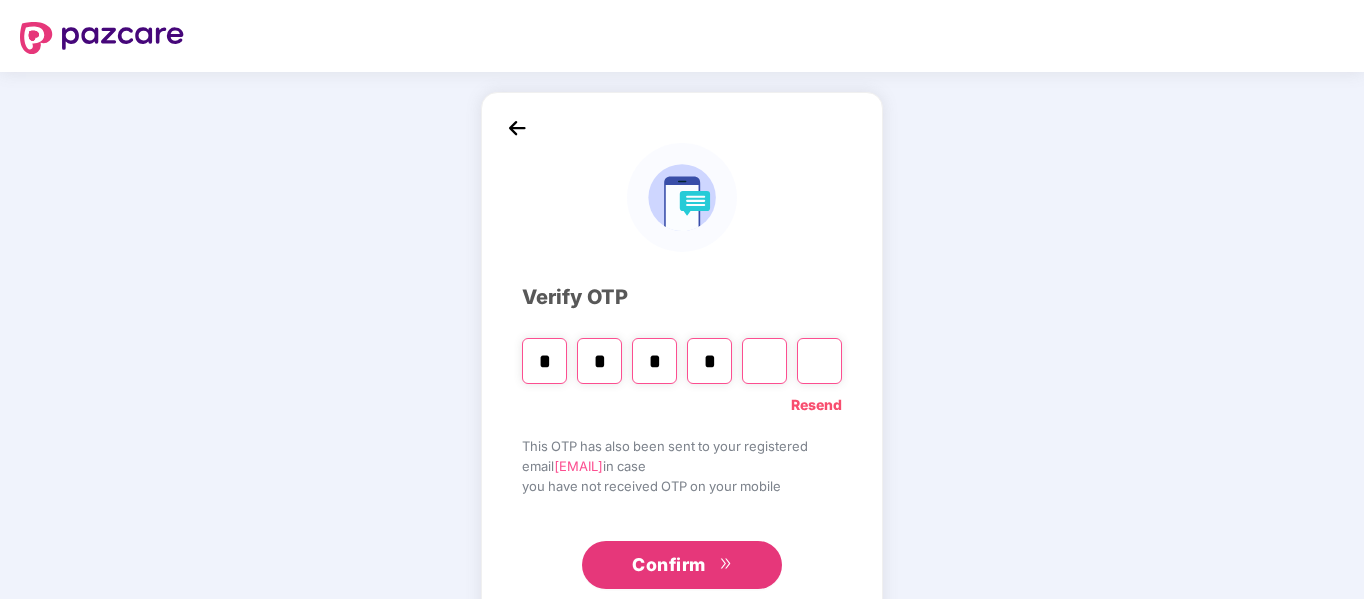 type on "*" 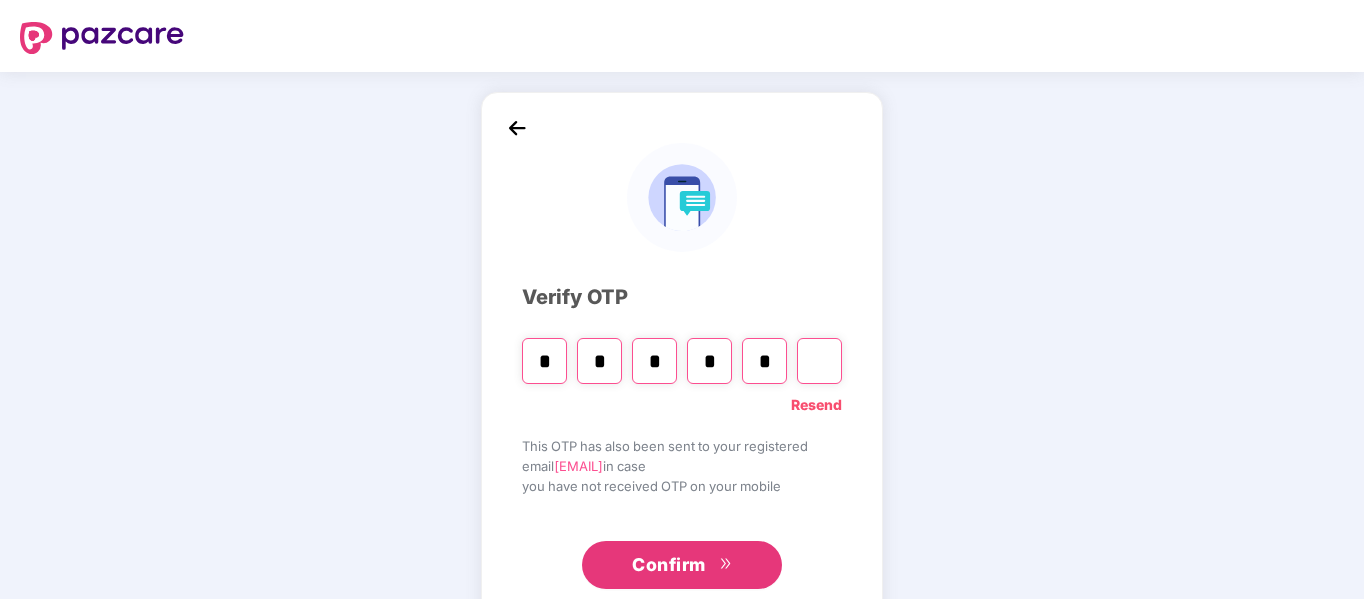 type on "*" 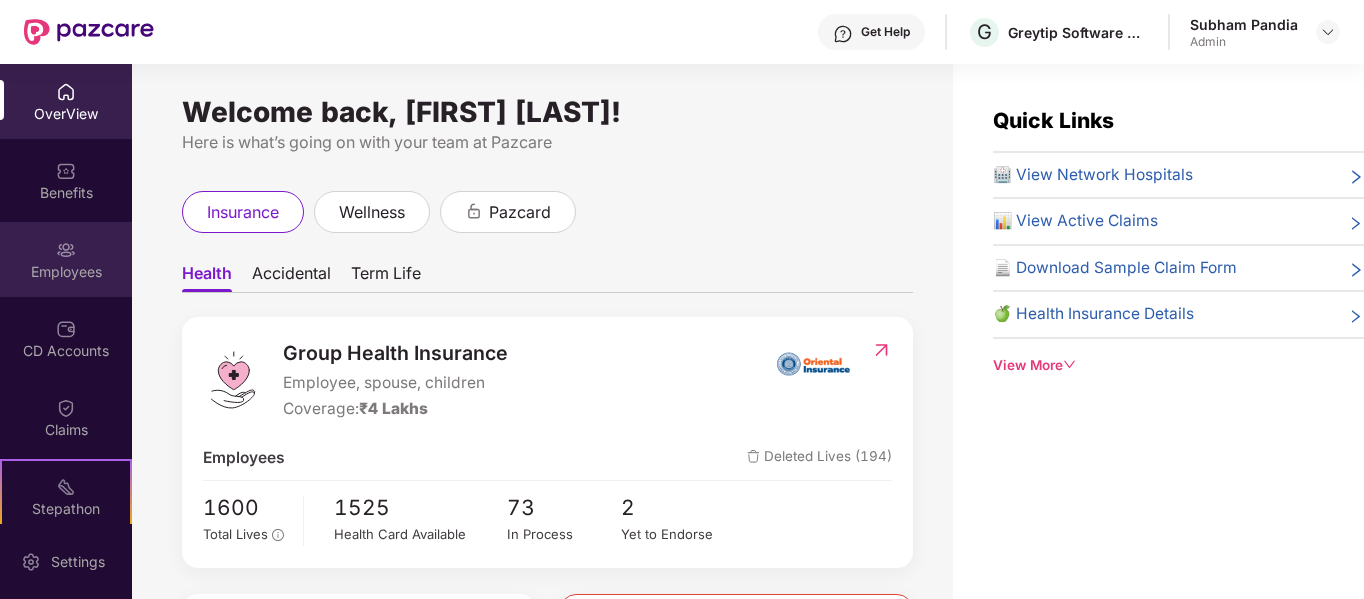 click on "Employees" at bounding box center [66, 272] 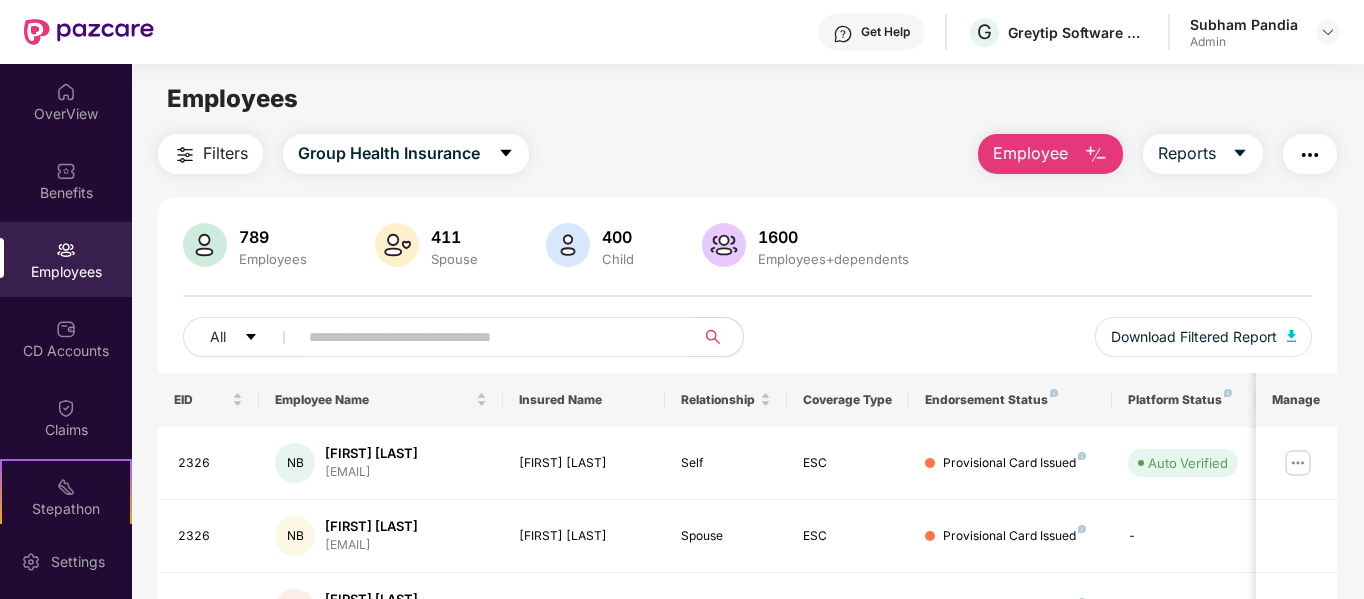 click on "Employee" at bounding box center (1030, 153) 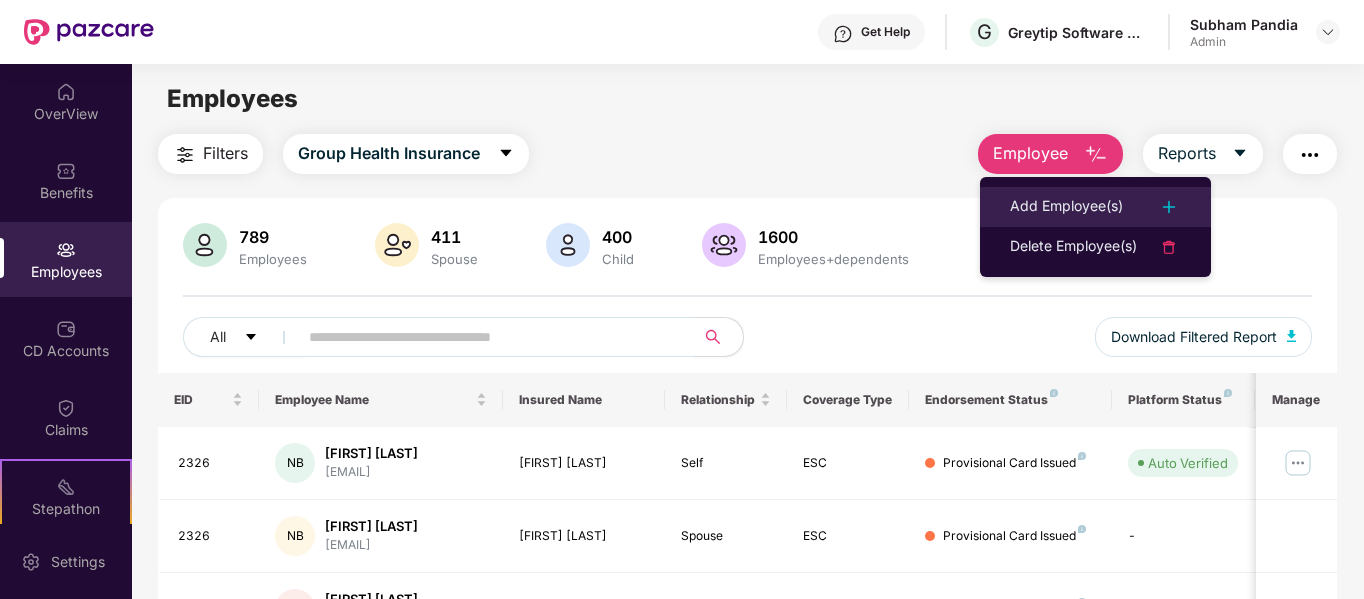 click on "Add Employee(s)" at bounding box center (1066, 207) 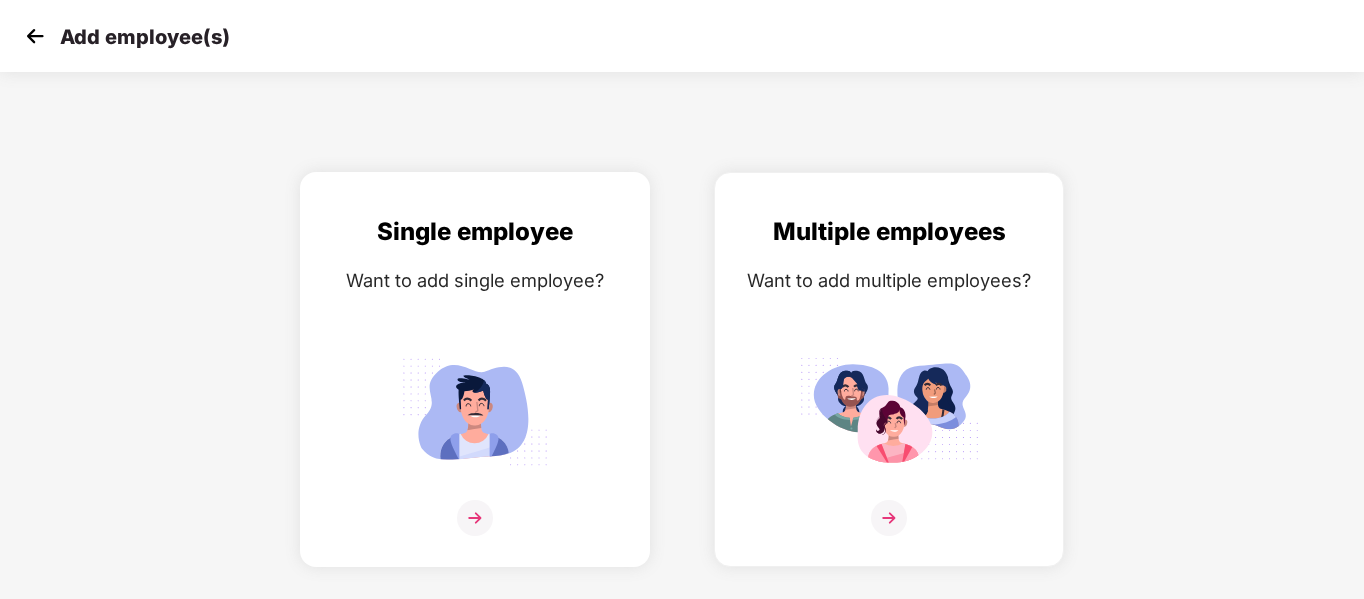 click at bounding box center (475, 518) 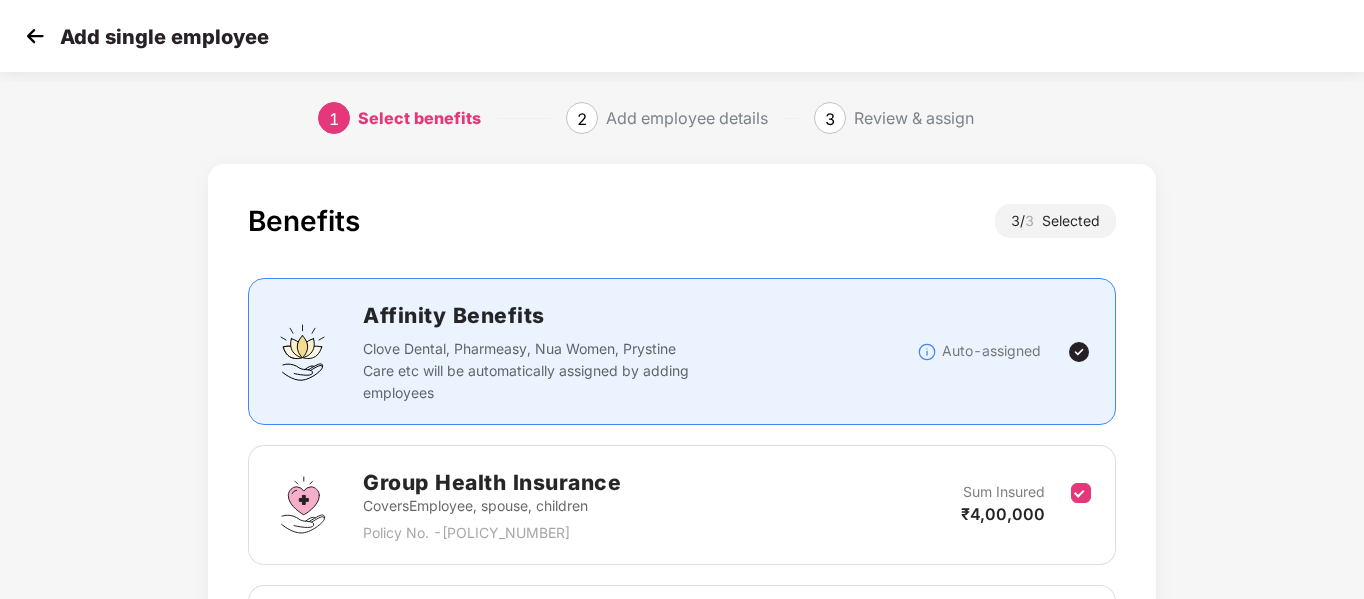 click on "Benefits 3 / 3 &nbsp; Selected Affinity Benefits Clove Dental, Pharmeasy, Nua Women, Prystine Care etc will be automatically assigned by adding employees Auto-assigned Group Health Insurance Covers Employee, spouse, children Policy No. [POLICY_NUMBER] Sum Insured ₹4,00,000 Group Accidental Insurance Covers Employee Only Policy No. [POLICY_NUMBER] Sum Insured ₹10,00,000 Group Term Life Insurance Covers Employee Only Policy No. [POLICY_NUMBER] Sum Insured ₹10,00,000 Back Next" at bounding box center (682, 586) 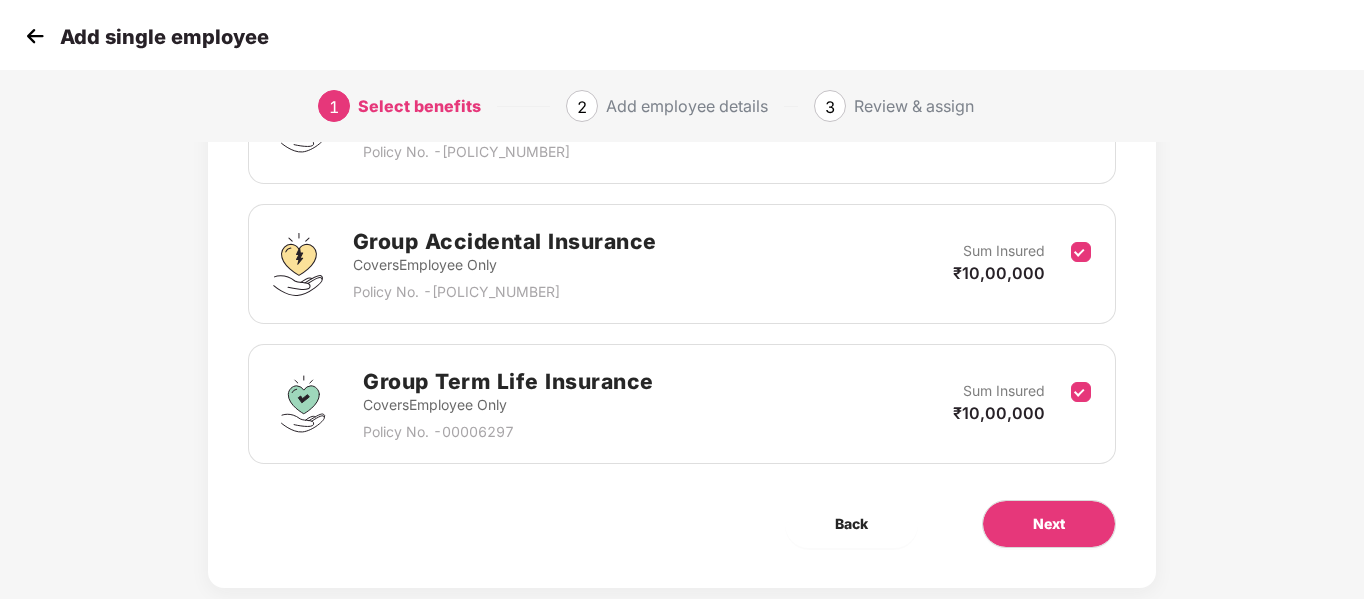 scroll, scrollTop: 420, scrollLeft: 0, axis: vertical 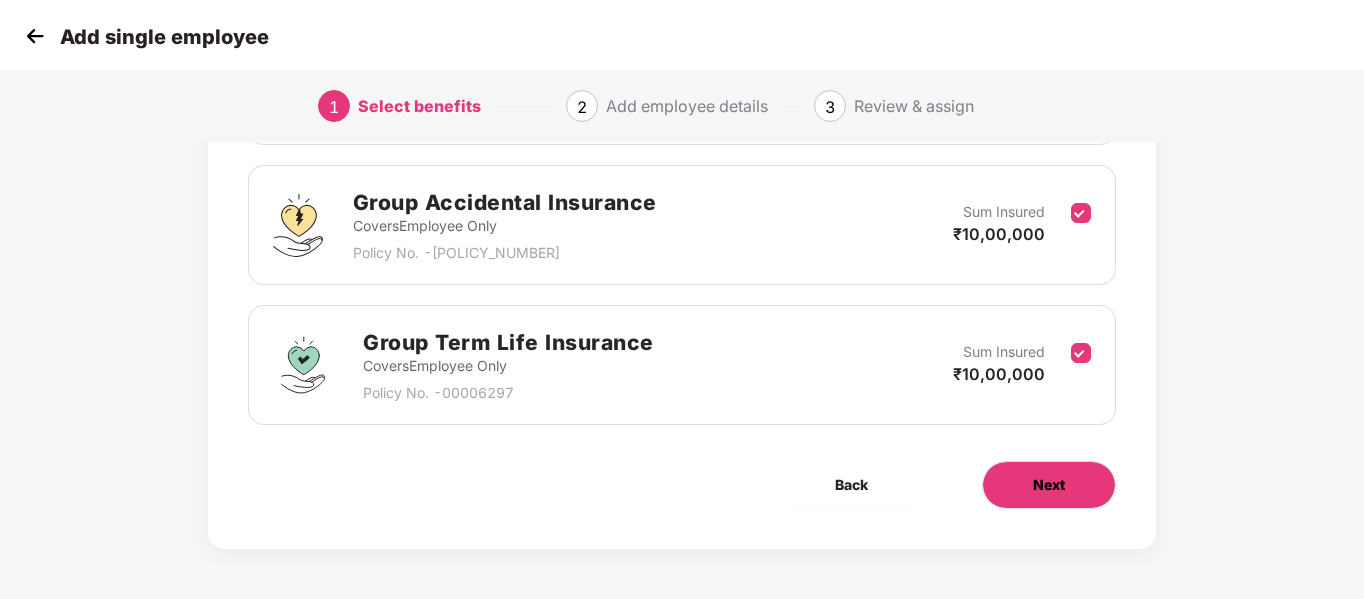 click on "Next" at bounding box center [1049, 485] 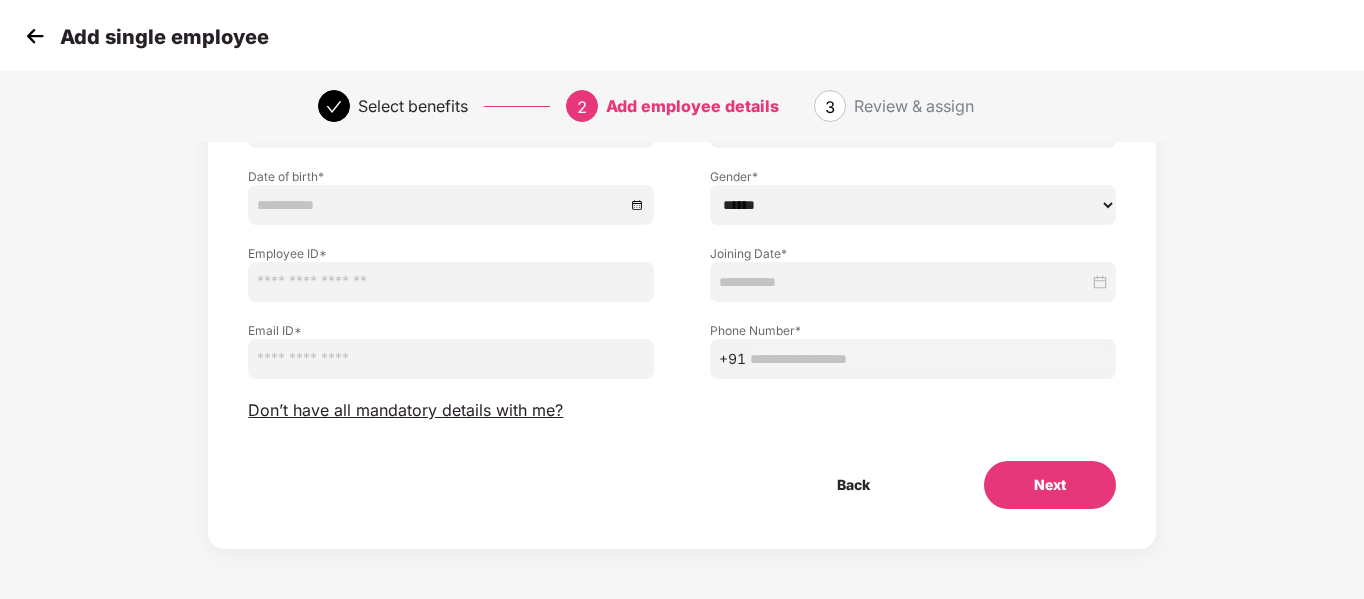 scroll, scrollTop: 0, scrollLeft: 0, axis: both 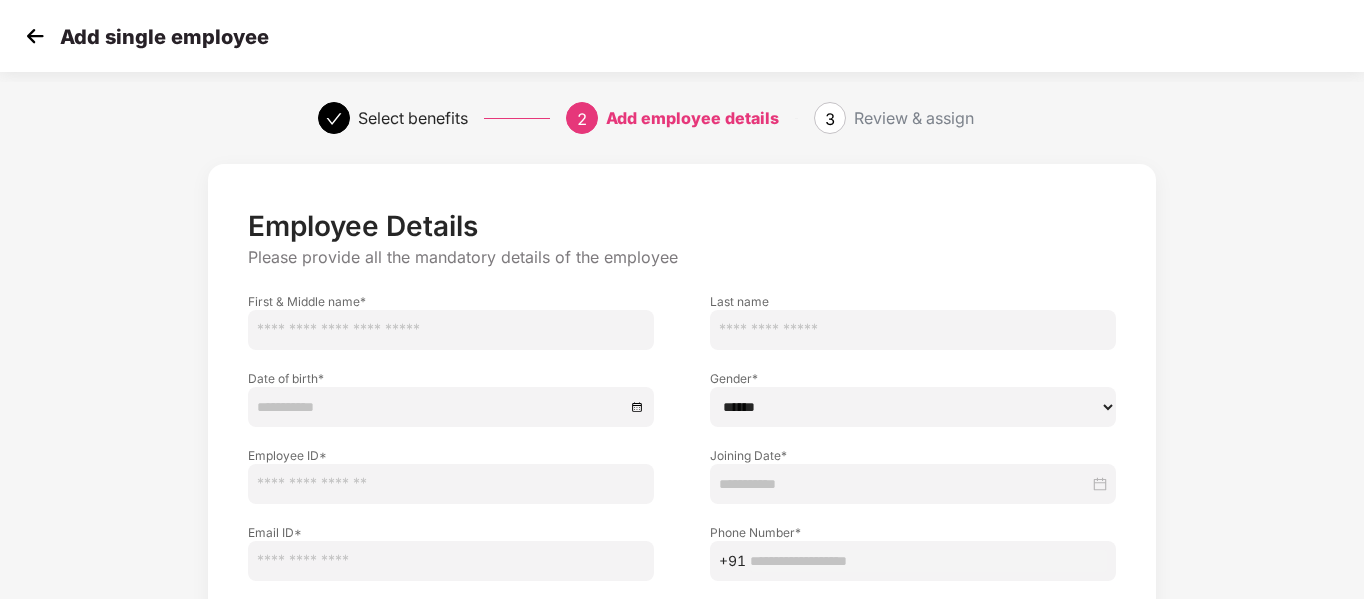 click at bounding box center [451, 330] 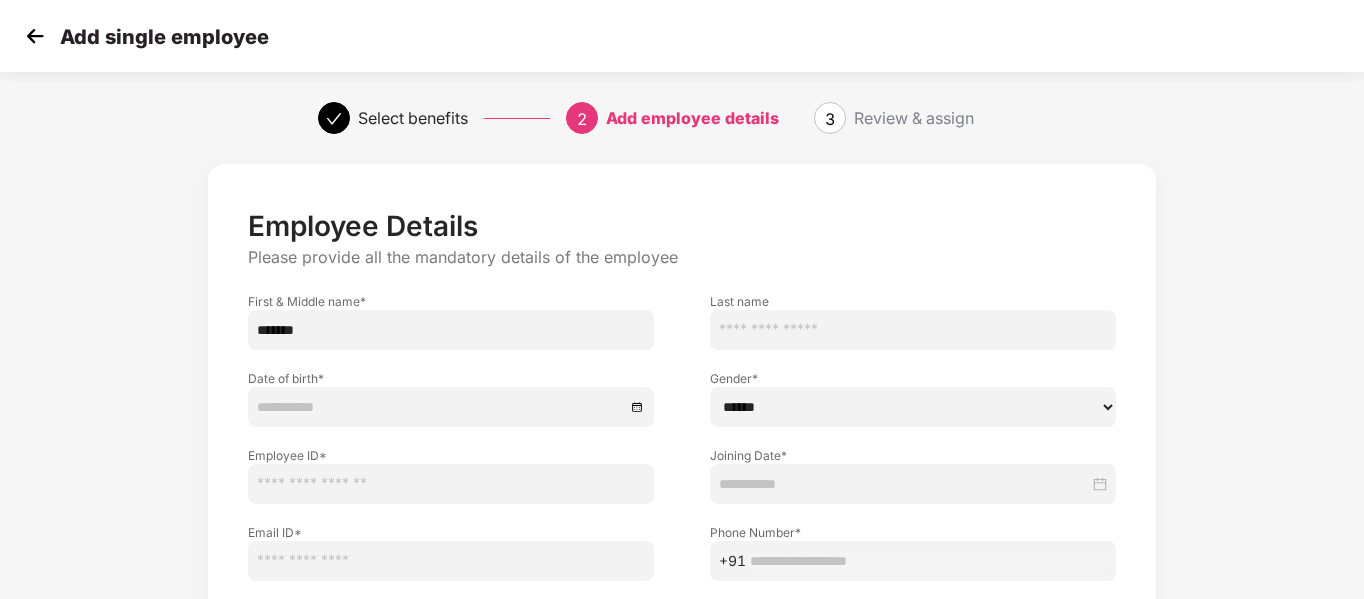 type on "*******" 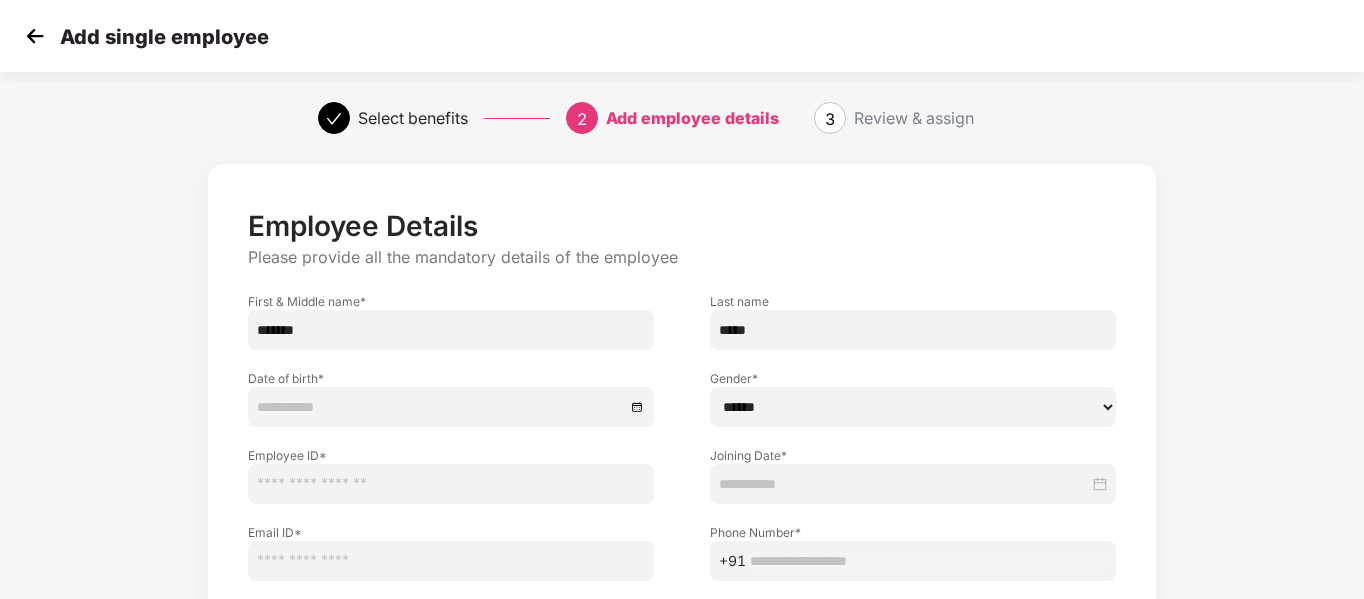 type on "*****" 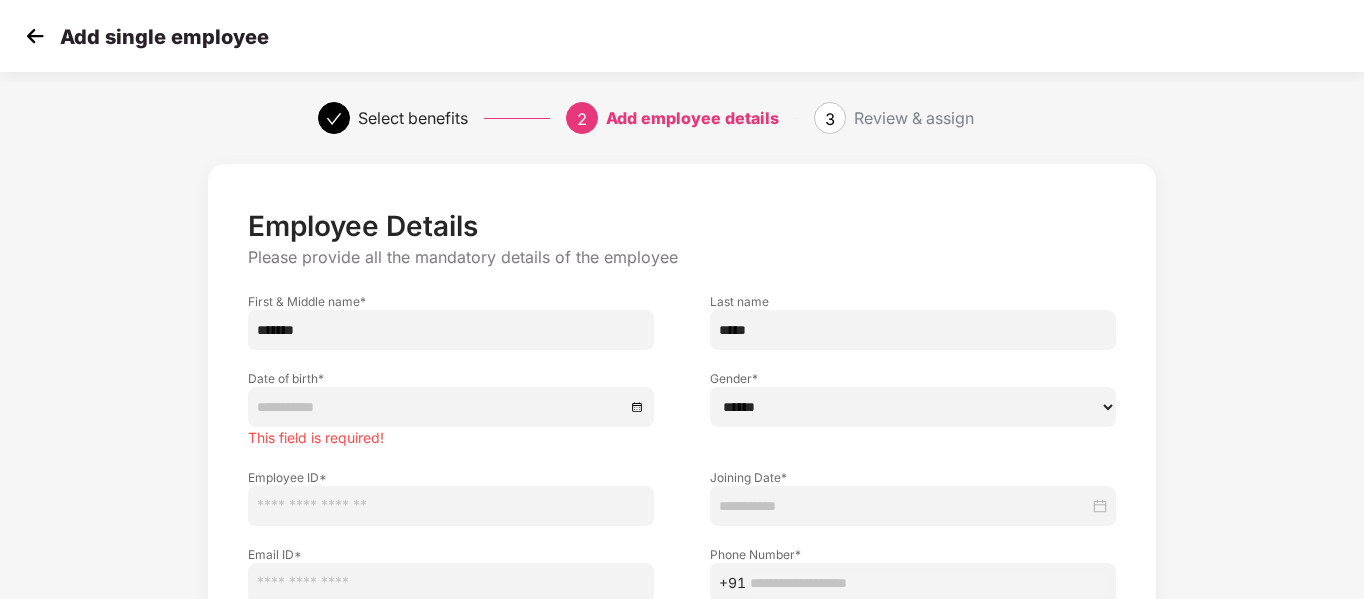 click on "Employee Details Please provide all the mandatory details of the employee First & Middle name * ******* Last name ***** Date of birth * This field is required! Gender * ****** **** ****** Employee ID * Joining Date * Email ID * Phone Number * +91 Don’t have all mandatory details with me? Back Next" at bounding box center [682, 488] 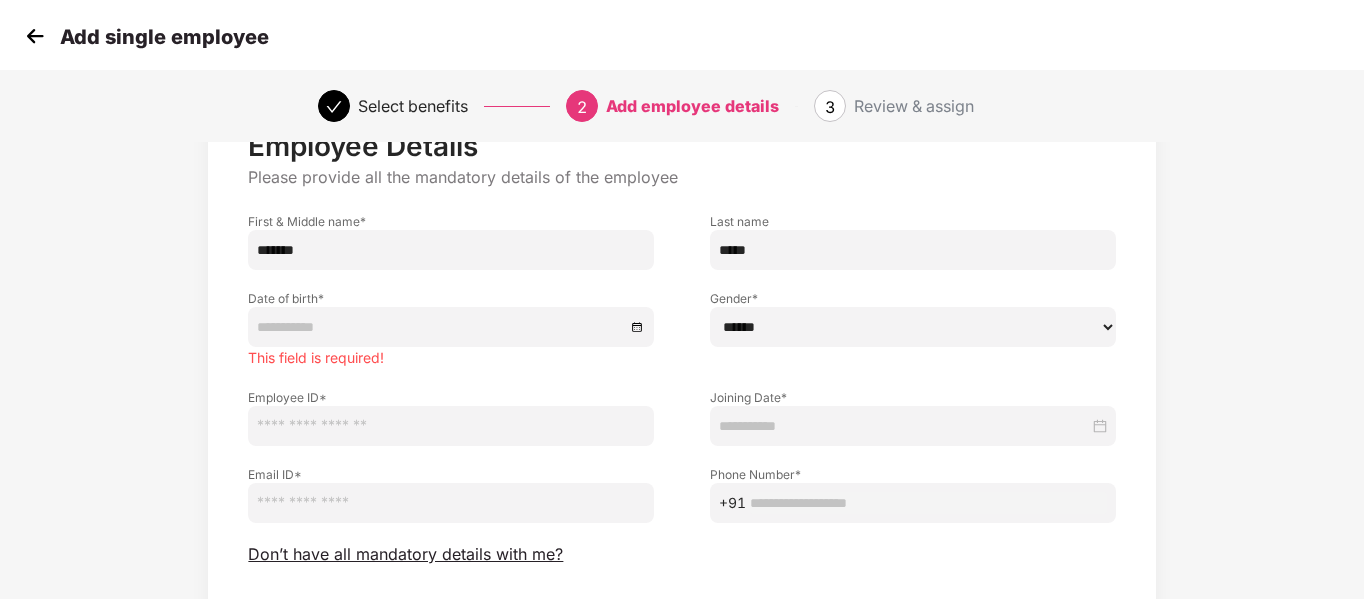 scroll, scrollTop: 120, scrollLeft: 0, axis: vertical 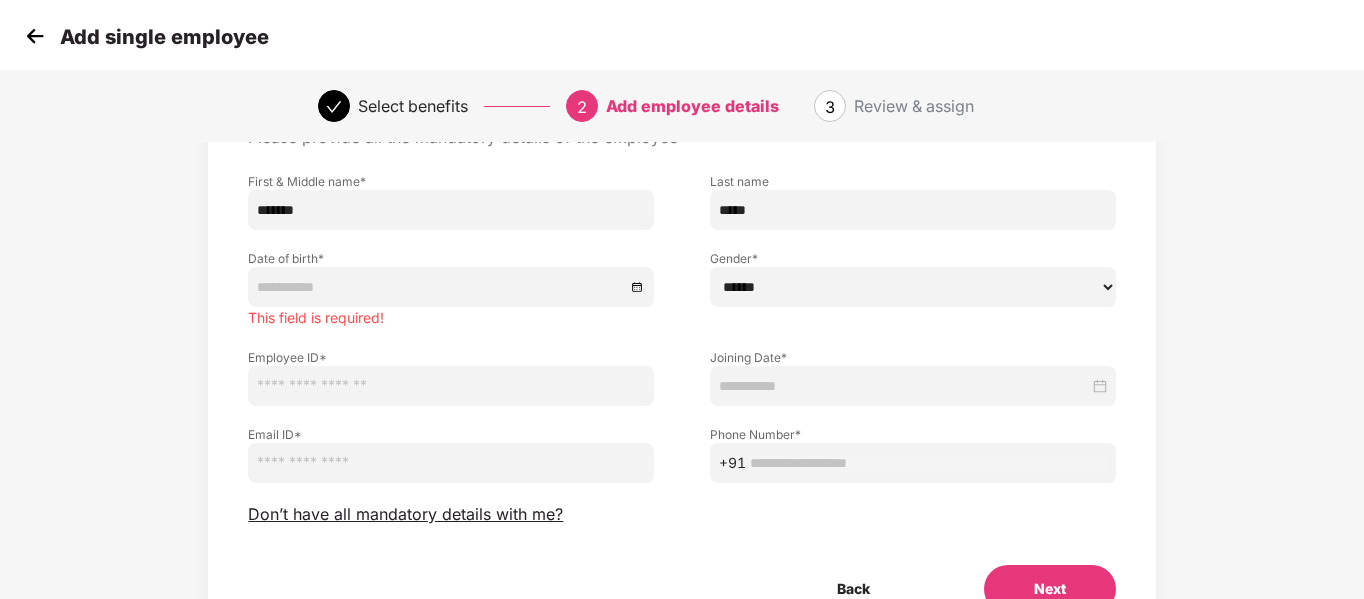 click at bounding box center (451, 287) 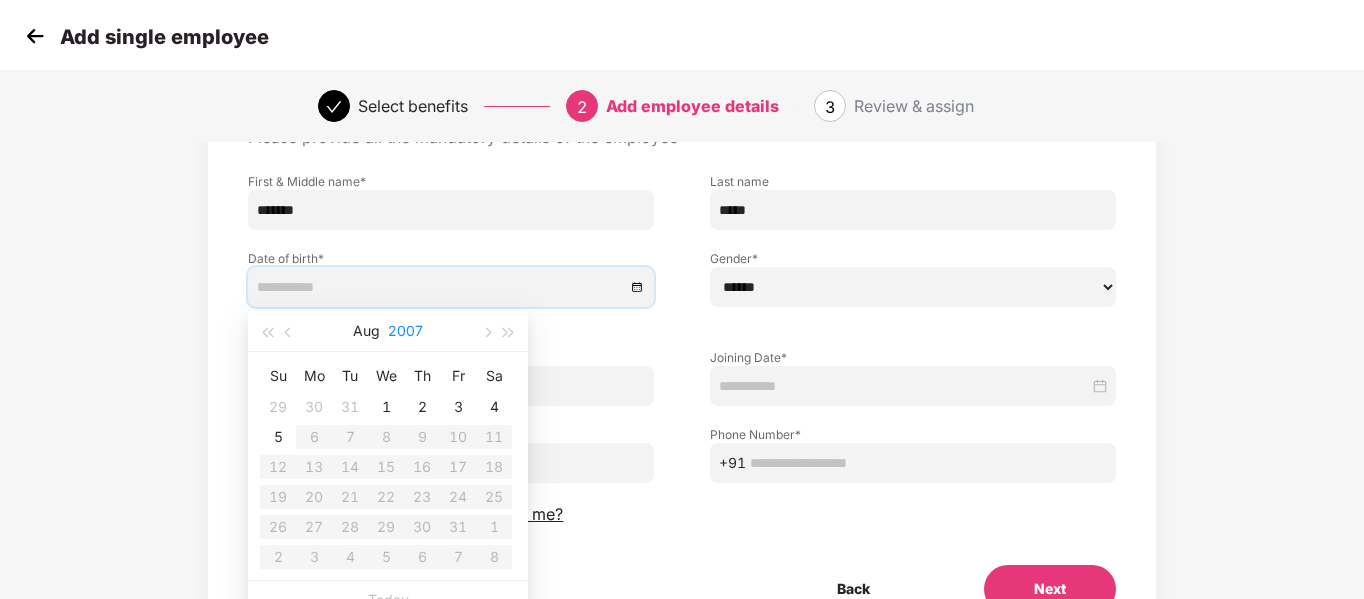 click on "2007" at bounding box center [405, 331] 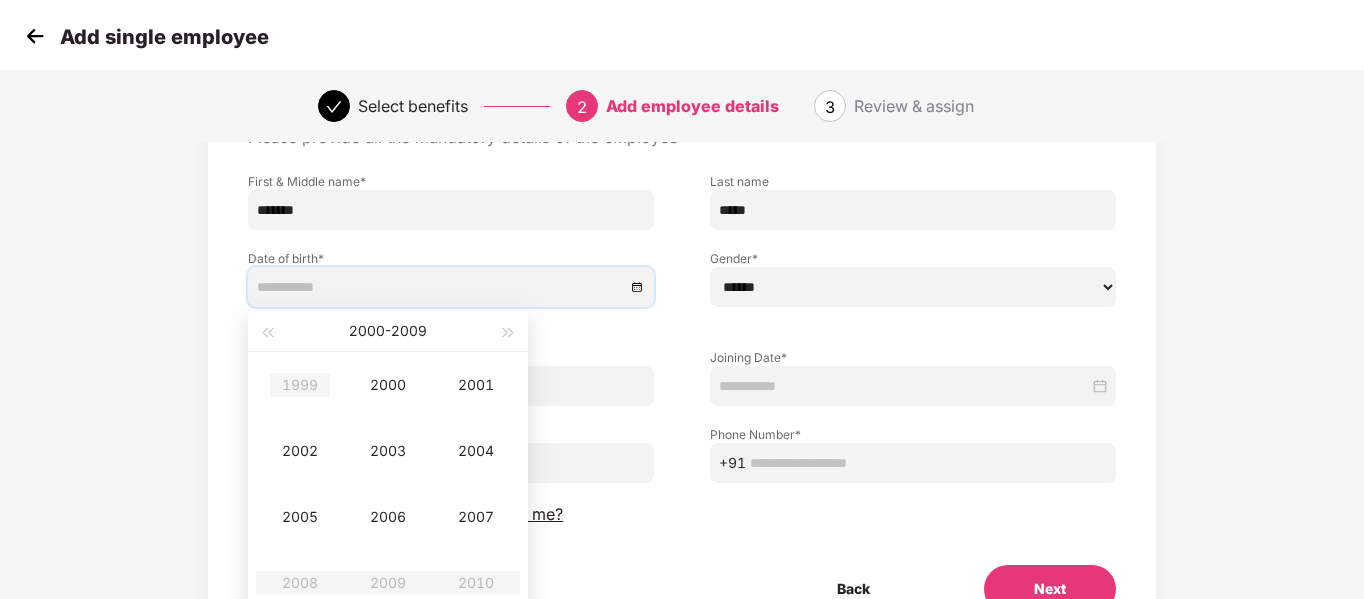 type on "**********" 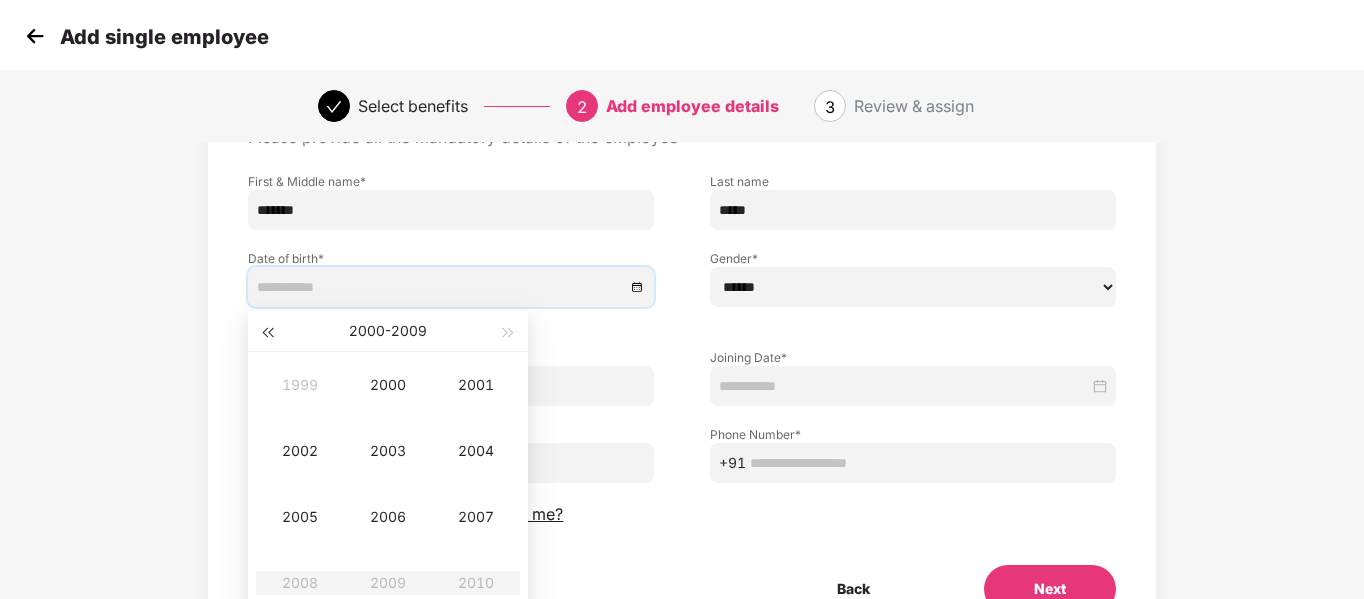 click at bounding box center [267, 331] 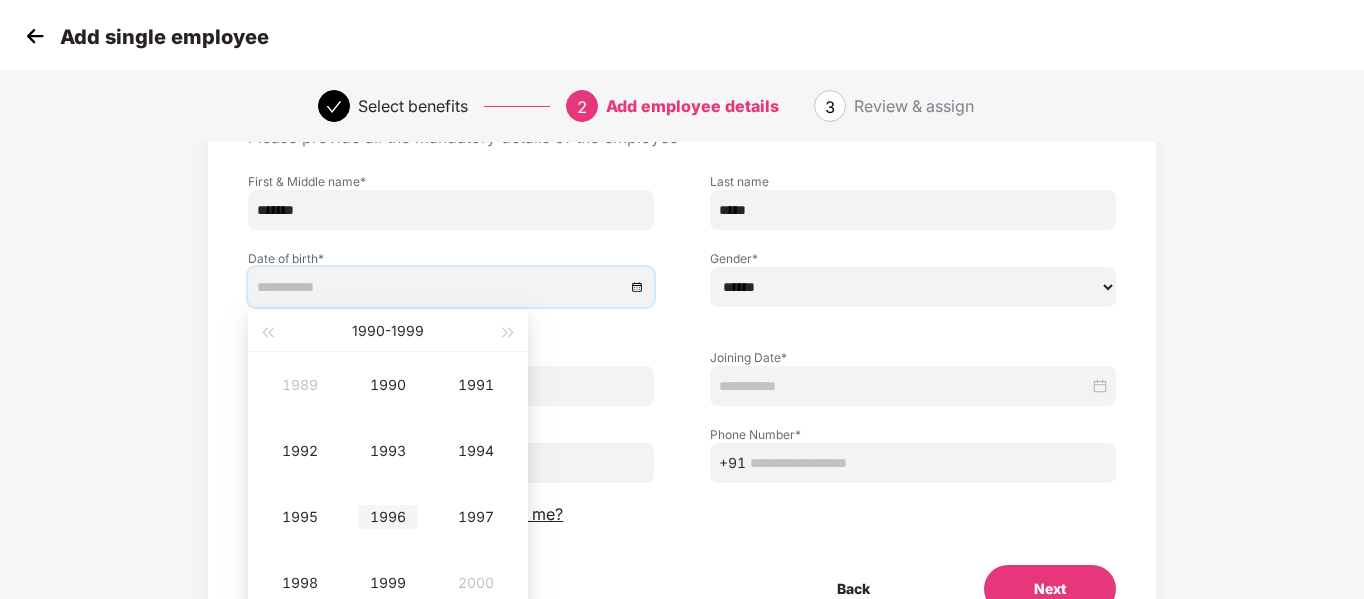 type on "**********" 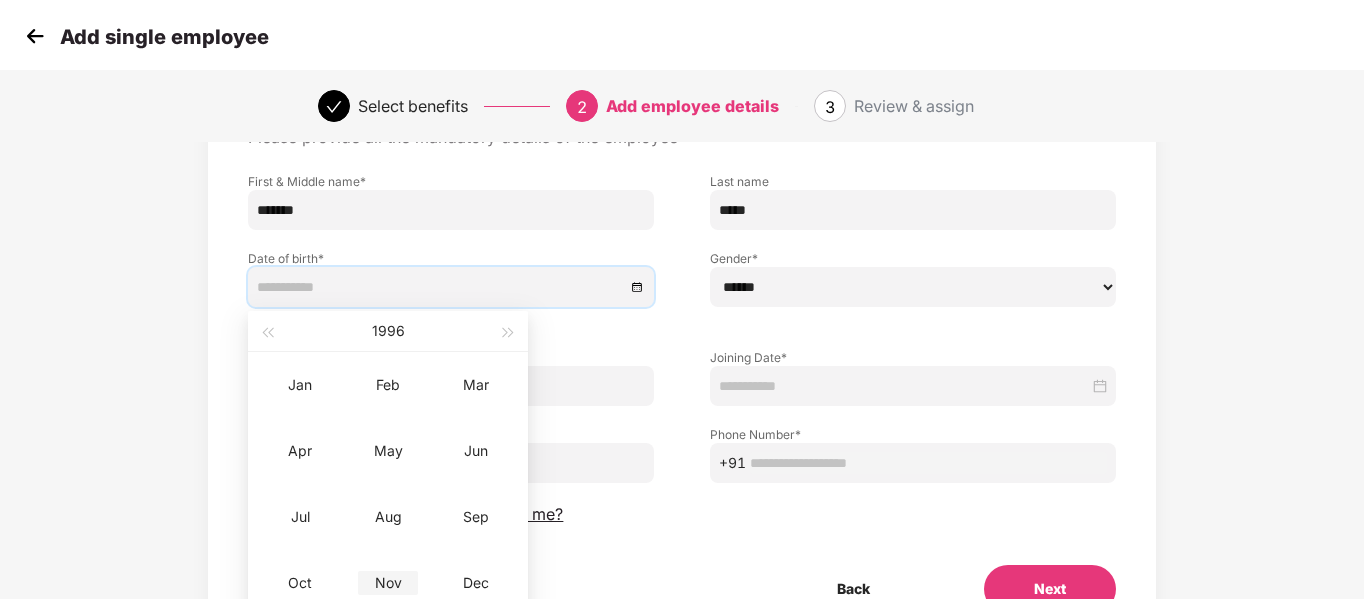 type on "**********" 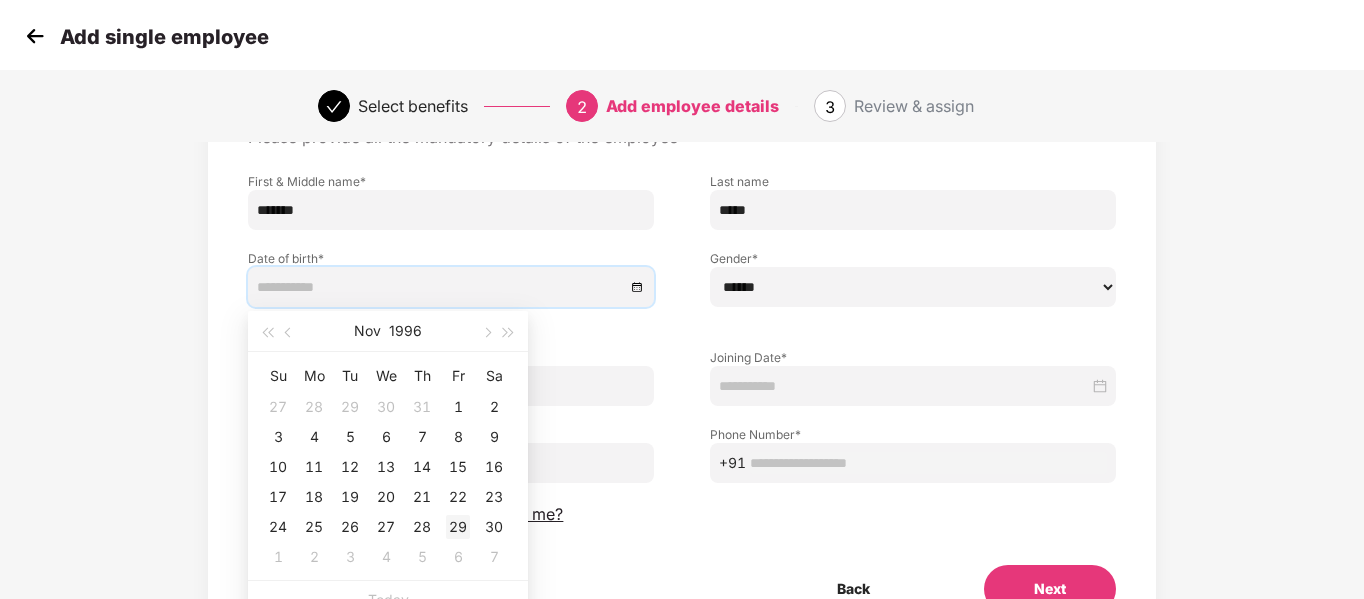 type on "**********" 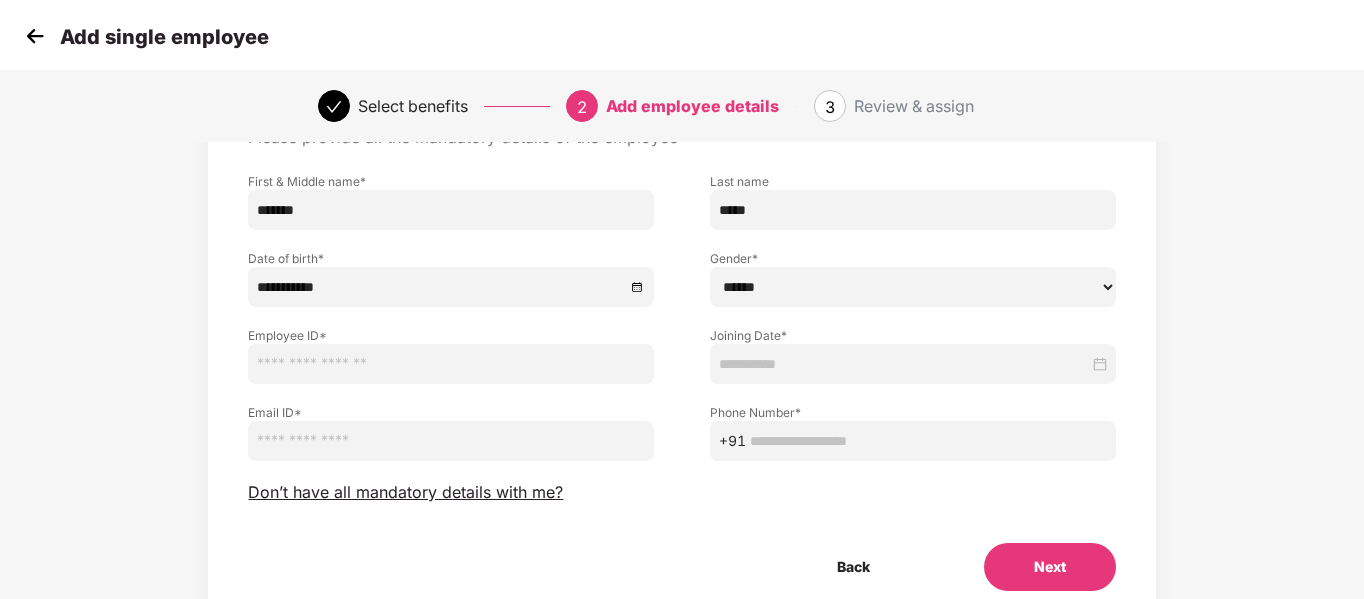 click on "****** **** ******" at bounding box center (913, 287) 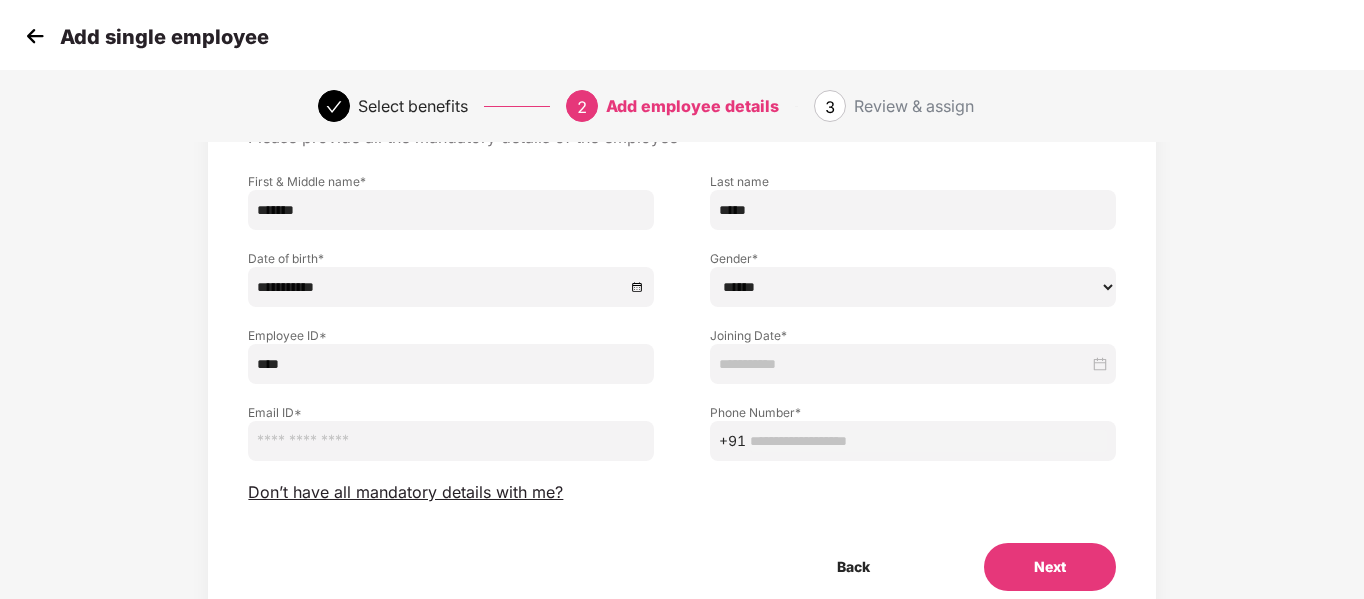 type on "****" 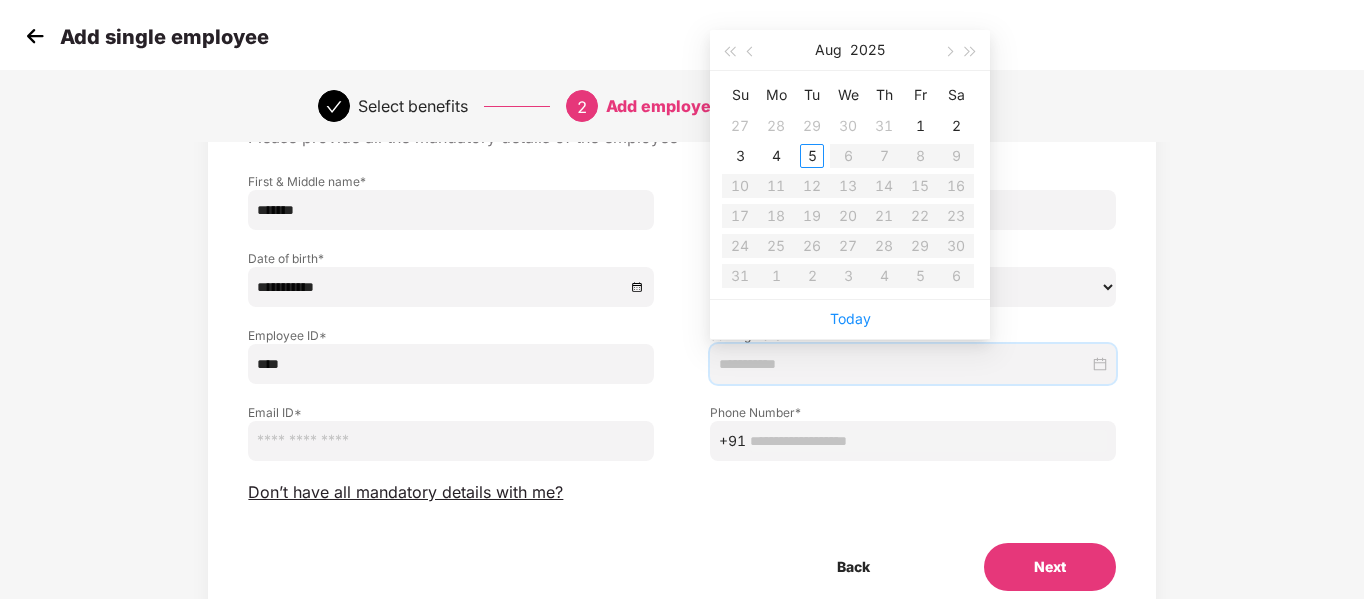type on "**********" 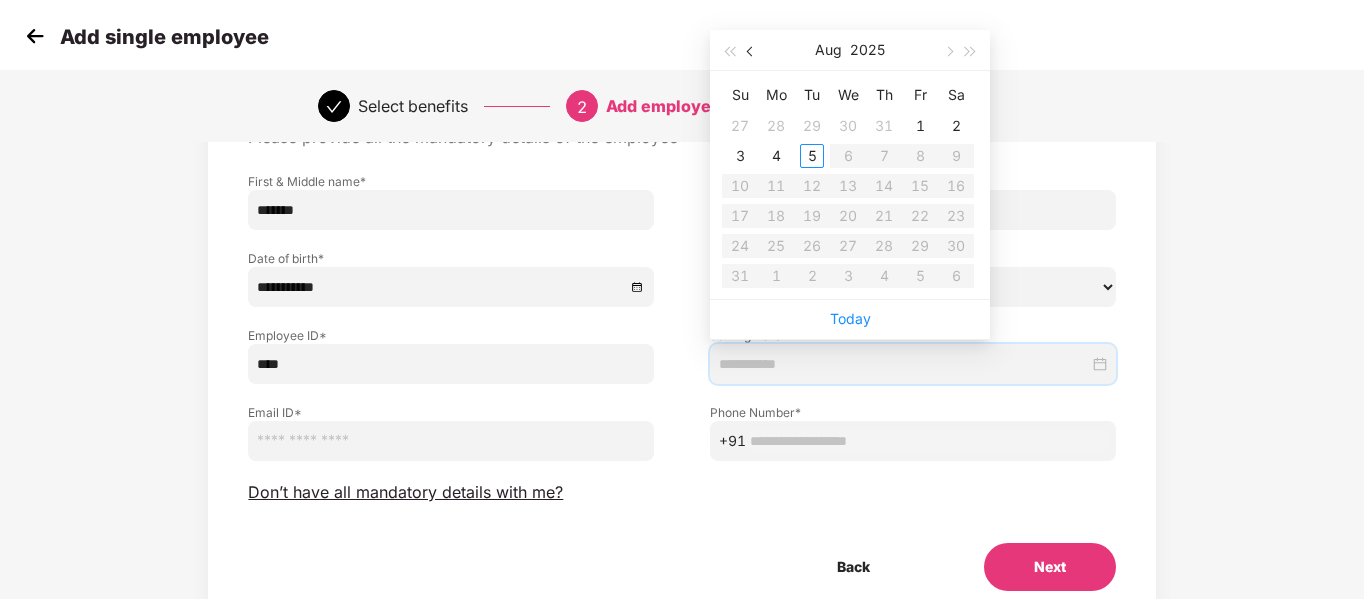 click at bounding box center [752, 52] 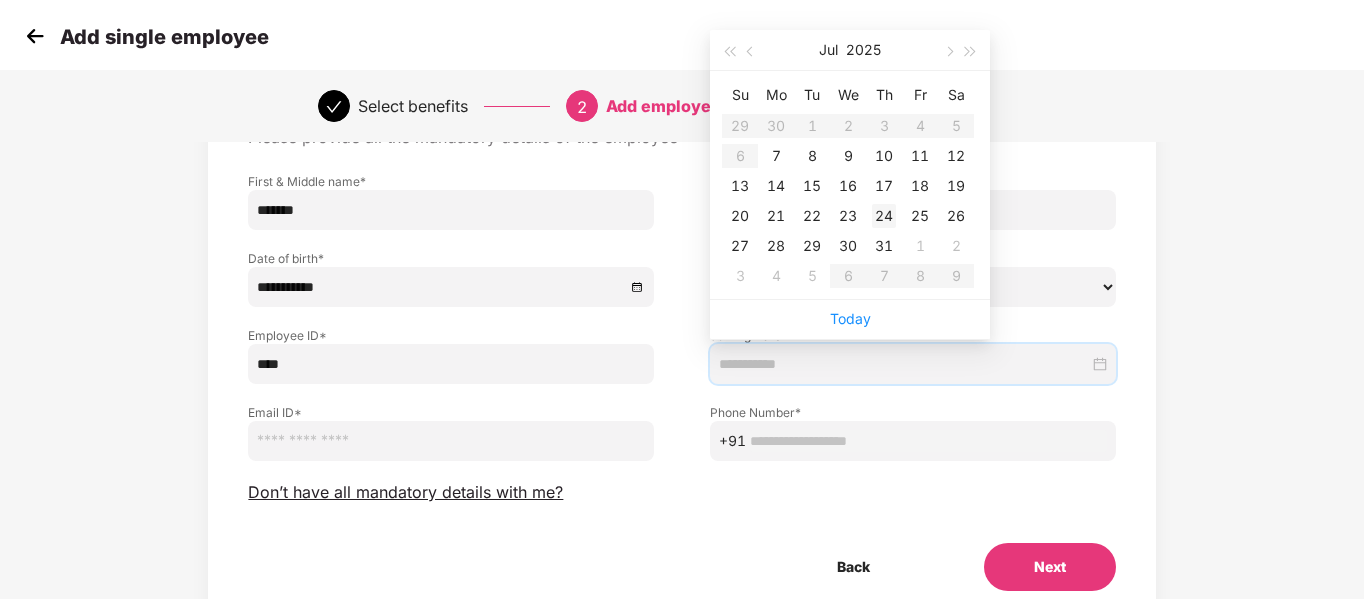 type on "**********" 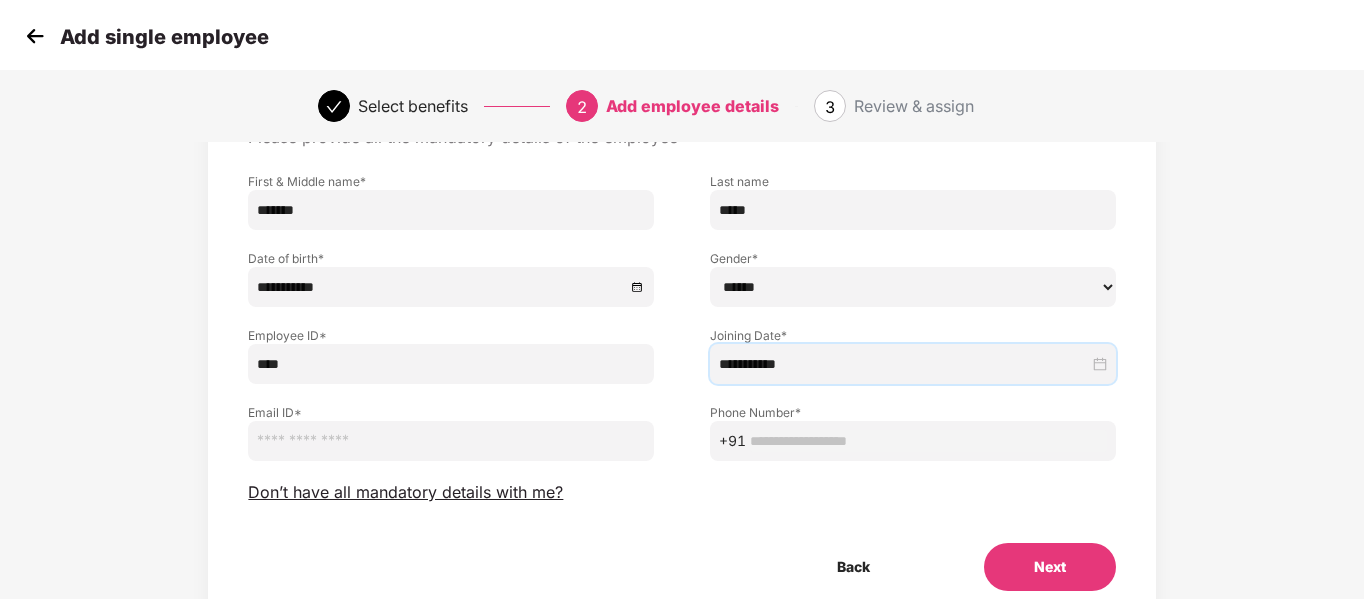click at bounding box center [451, 441] 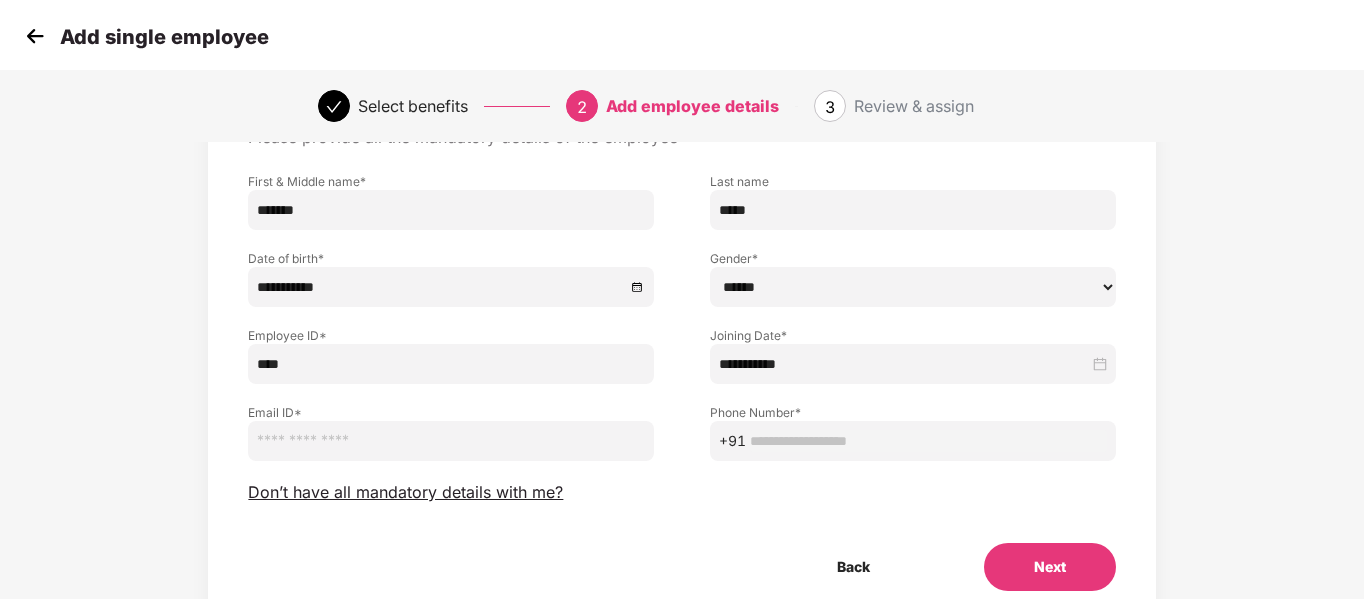 paste on "**********" 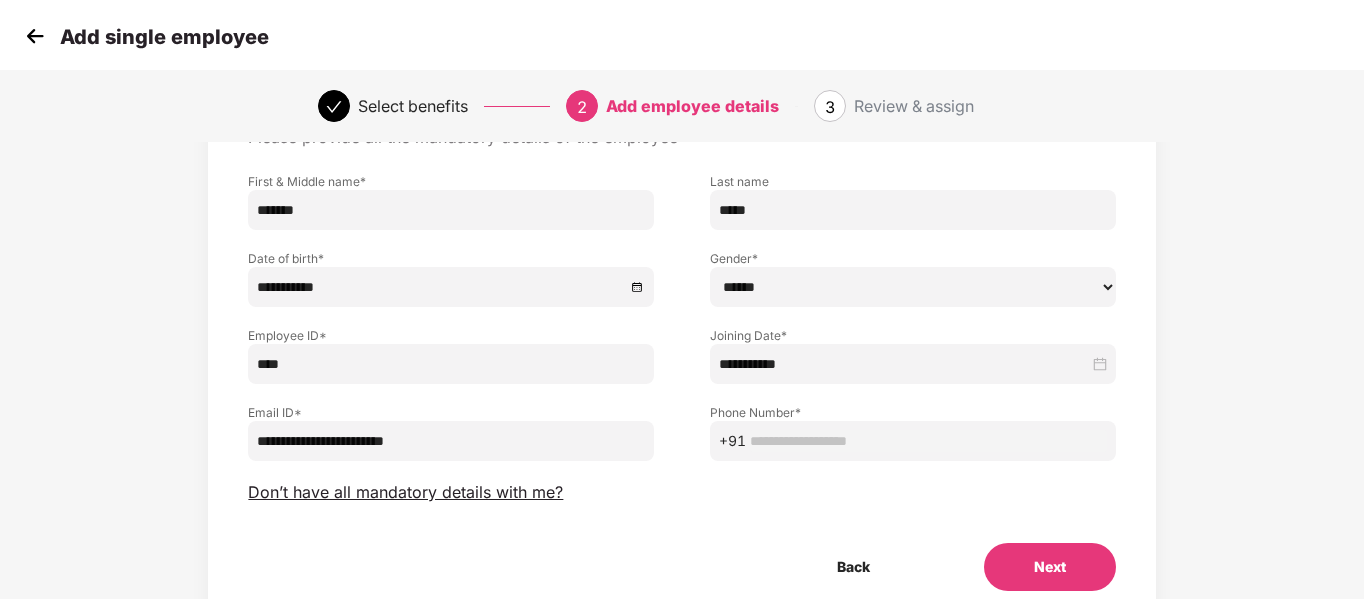 type on "**********" 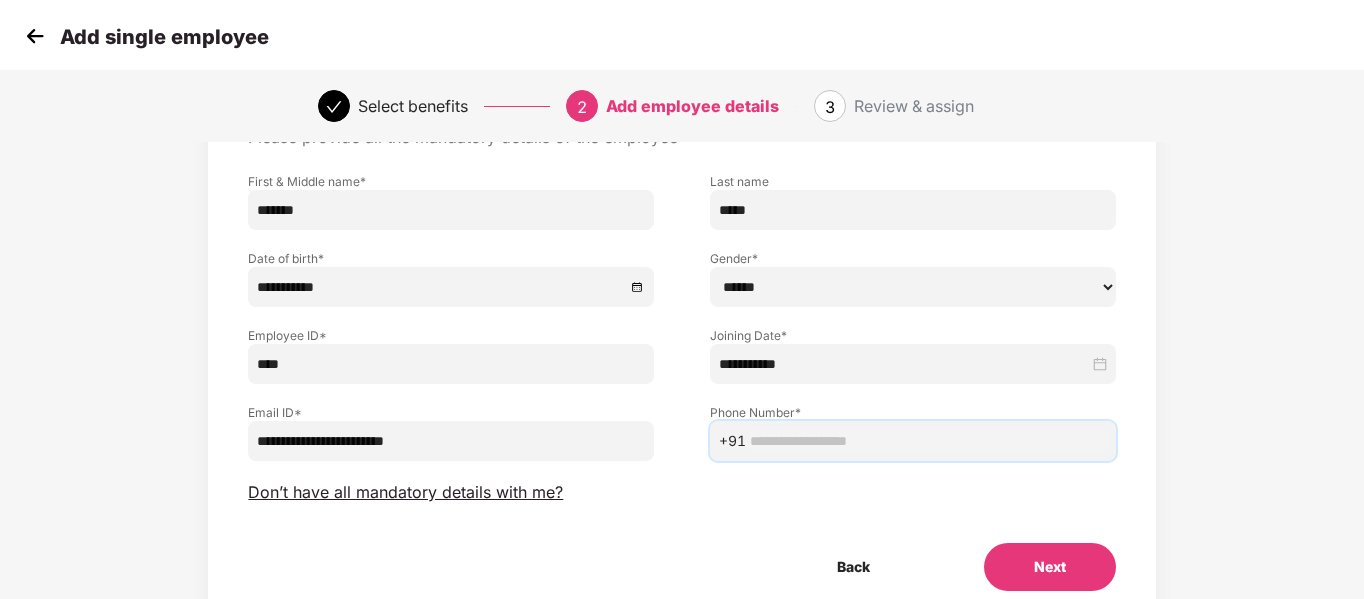 click at bounding box center [928, 441] 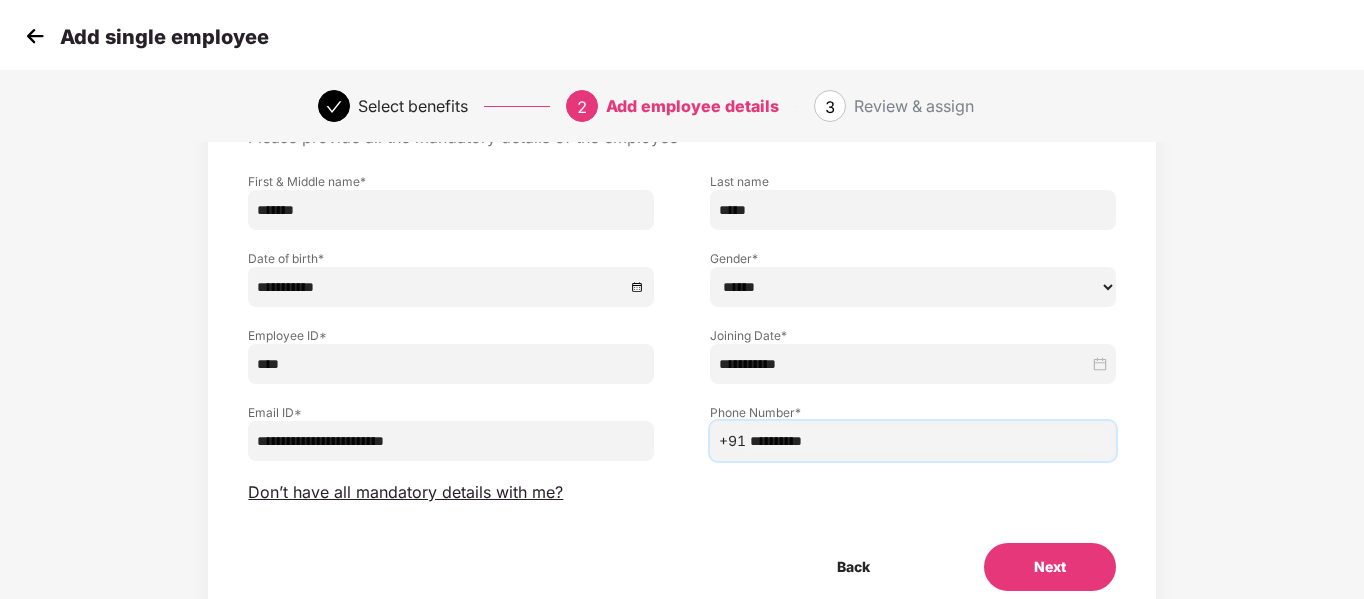 type on "**********" 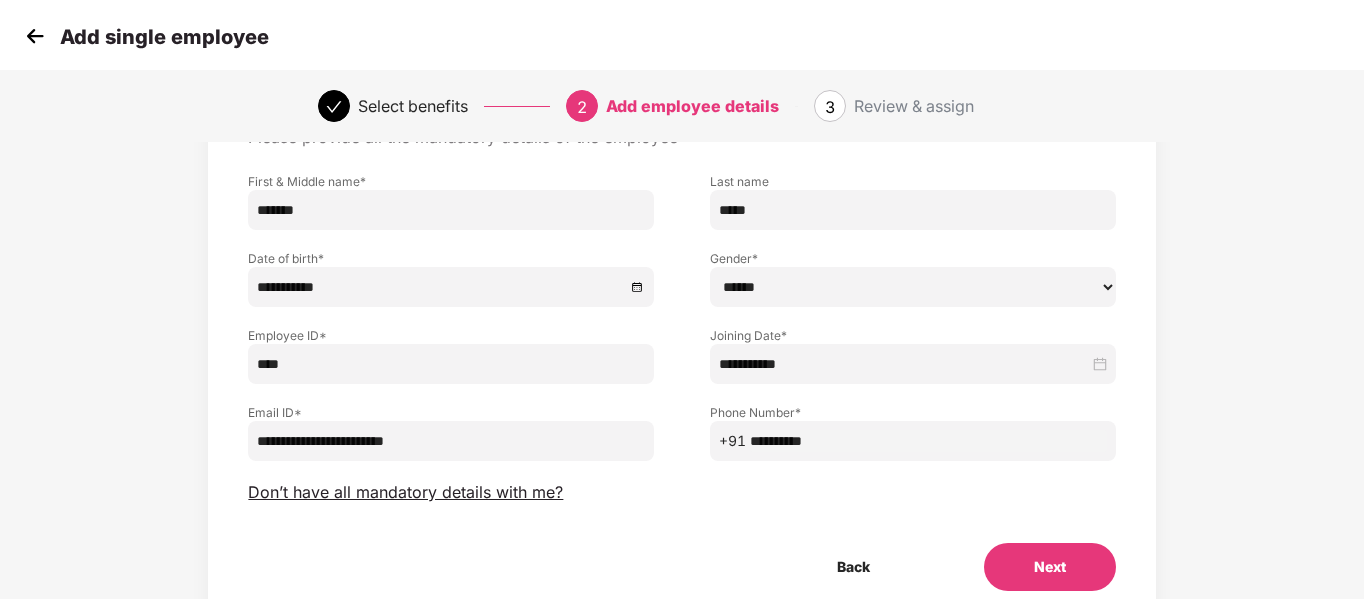 click on "**********" at bounding box center [682, 357] 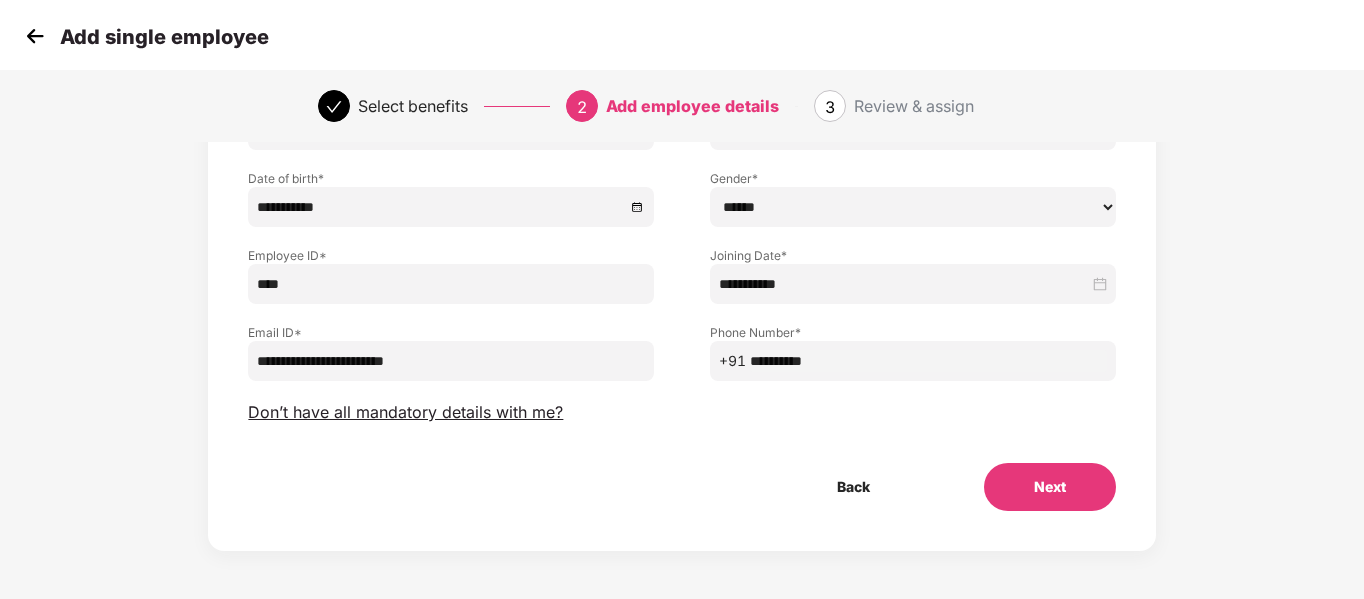 scroll, scrollTop: 202, scrollLeft: 0, axis: vertical 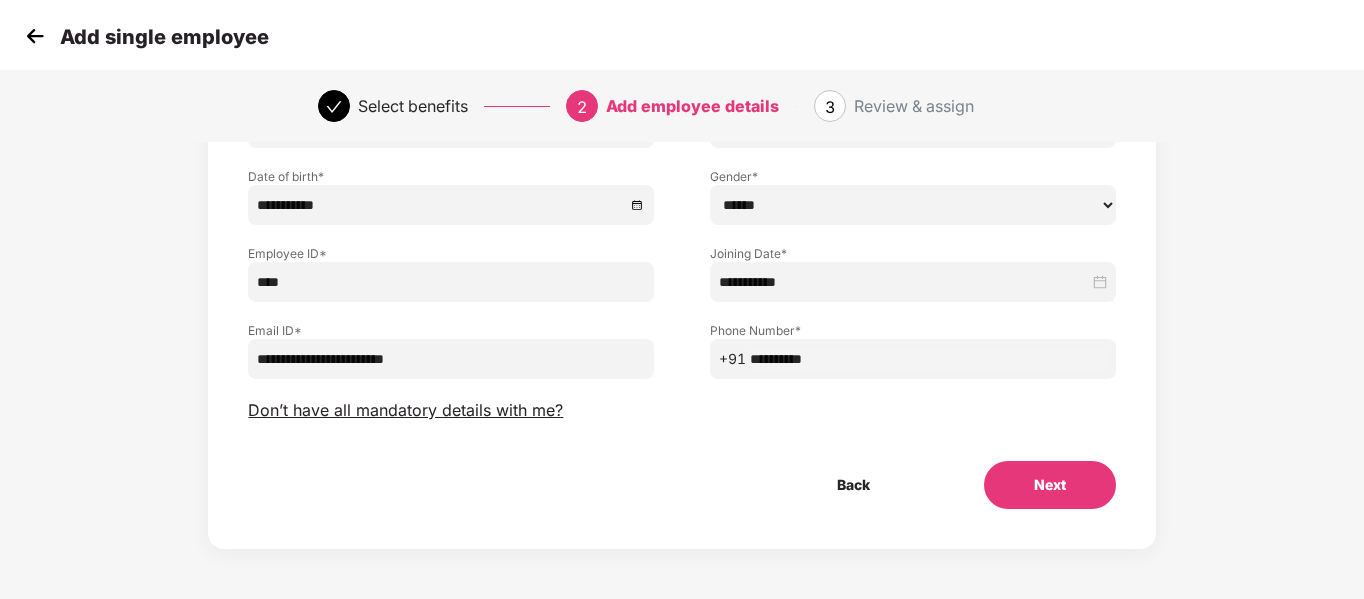 click on "Next" at bounding box center (1050, 485) 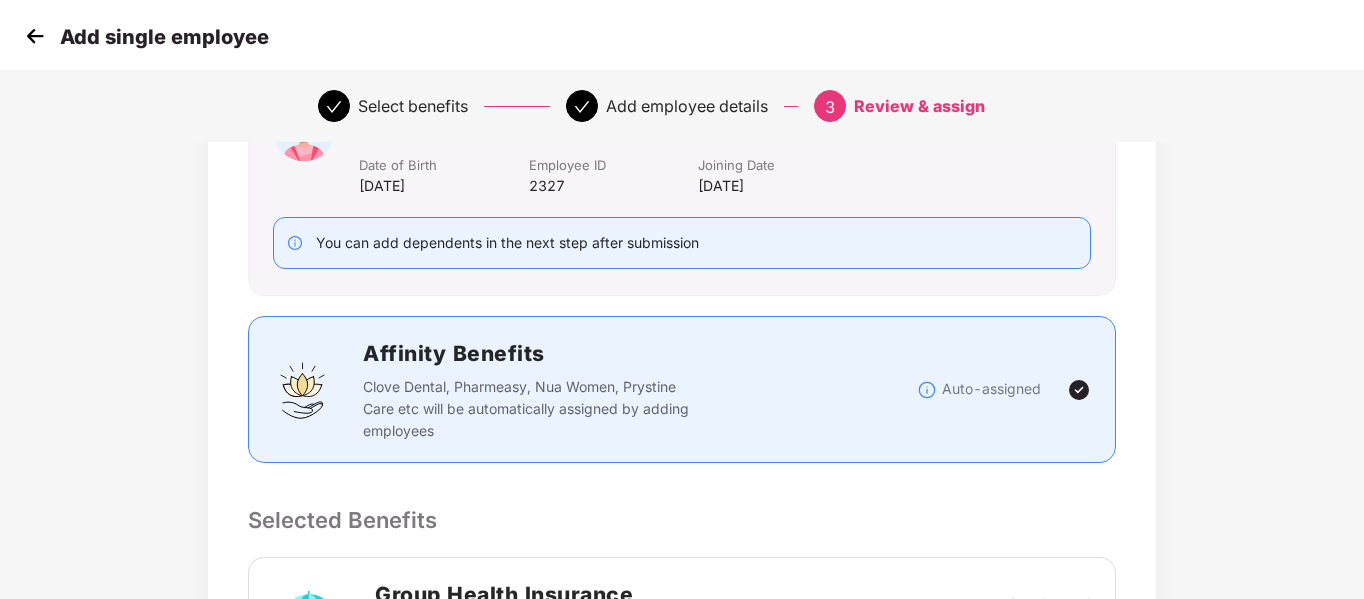 scroll, scrollTop: 0, scrollLeft: 0, axis: both 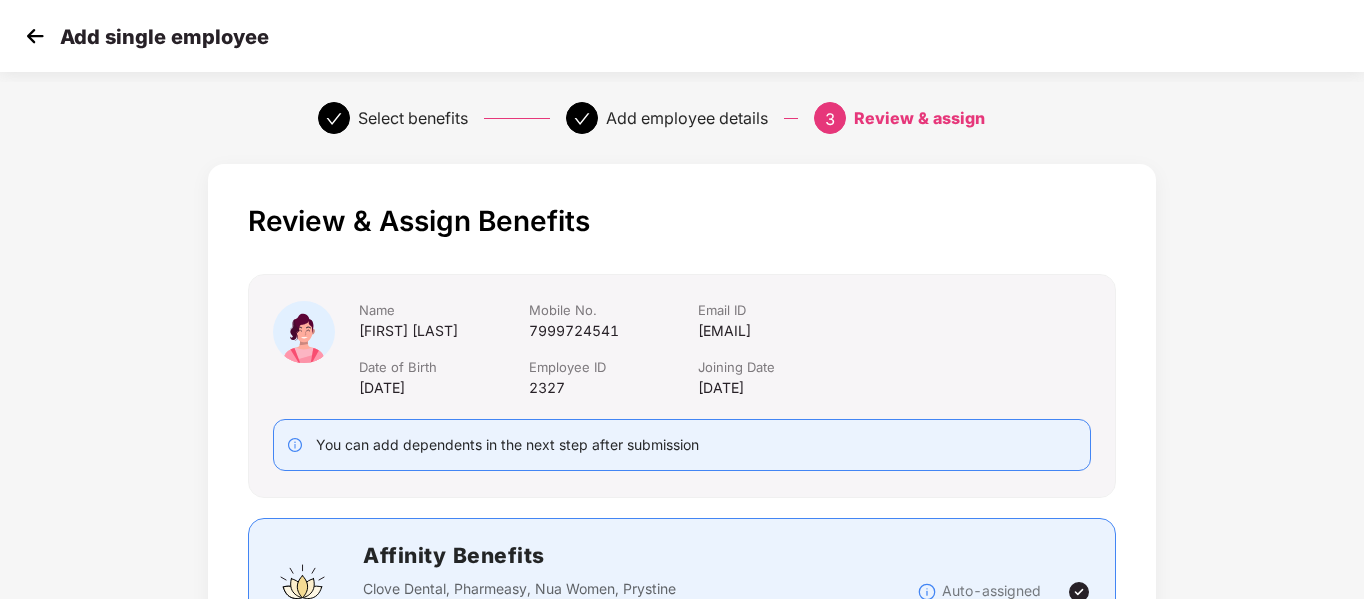 click on "Review & Assign Benefits Name [FIRST] [LAST] Mobile No. [PHONE] Email ID [EMAIL] Date of Birth [DATE] Employee ID [EMPLOYEE_ID] Joining Date [DATE] You can add dependents in the next step after submission Affinity Benefits Clove Dental, Pharmeasy, Nua Women, Prystine Care etc will be automatically assigned by adding employees Auto-assigned Selected Benefits Group Health Insurance Covers Employee, spouse, children Policy No. [POLICY_NUMBER] Sum Insured ₹4,00,000 Group Accidental Insurance Covers Employee Only Policy No. [POLICY_NUMBER] Sum Insured ₹10,00,000 Group Term Life Insurance Covers Employee Only Policy No. [POLICY_NUMBER] Sum Insured ₹10,00,000 Email preference Send Onboarding Email If you plan to send this email later, you can send it using the ‘Reminder’ button on the Employees Tab Back Submit" at bounding box center [682, 840] 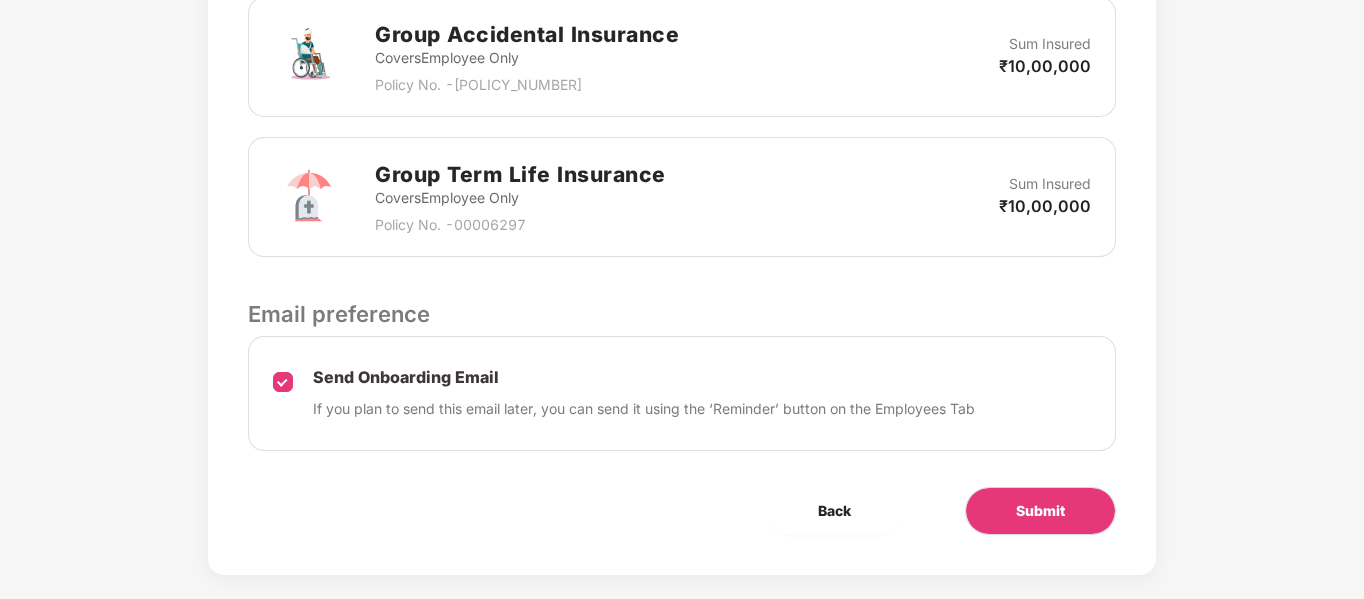 scroll, scrollTop: 928, scrollLeft: 0, axis: vertical 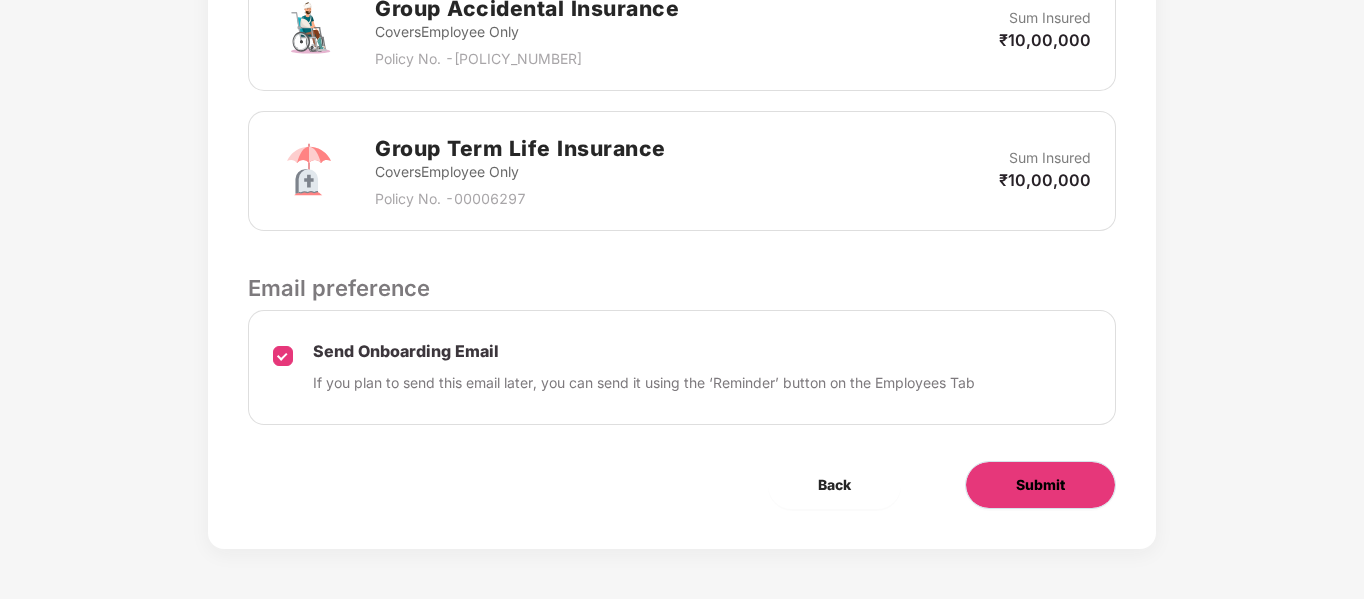 click on "Submit" at bounding box center [1040, 485] 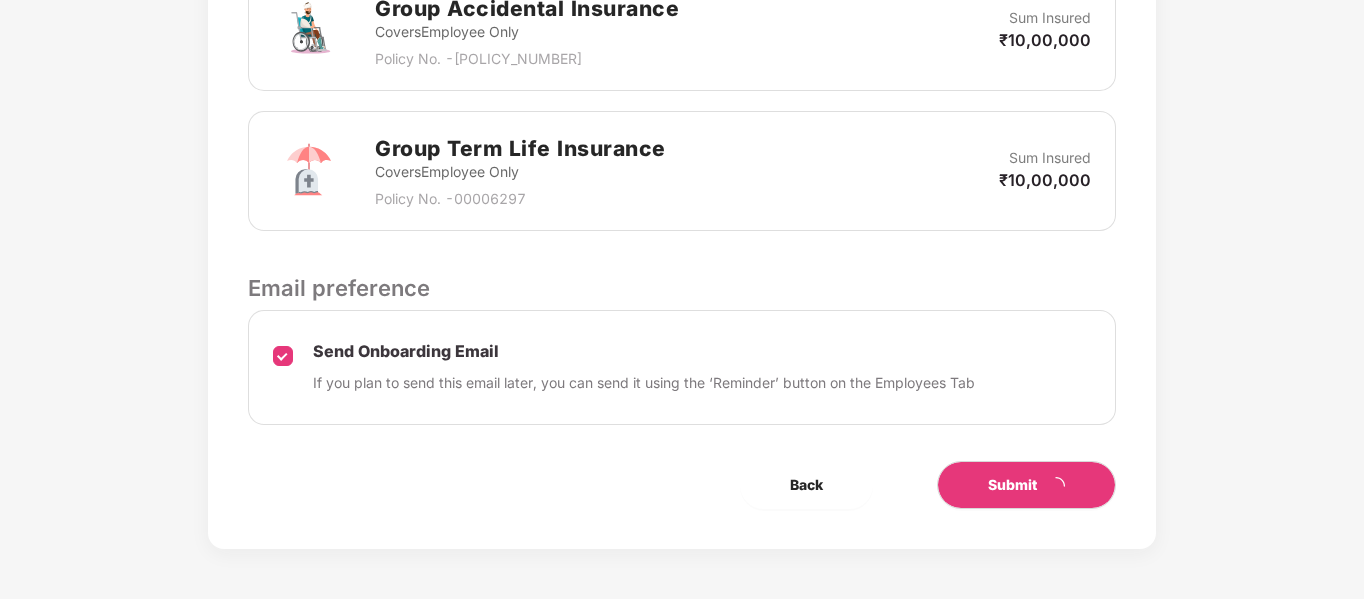 scroll, scrollTop: 0, scrollLeft: 0, axis: both 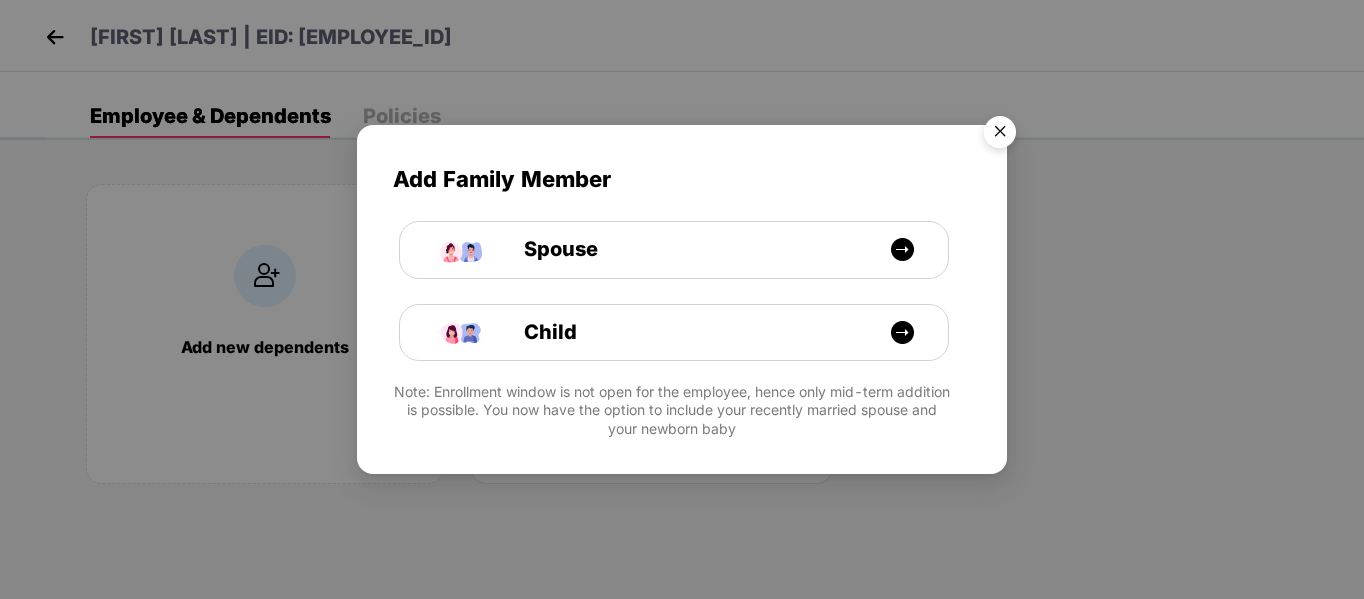 click at bounding box center (1000, 135) 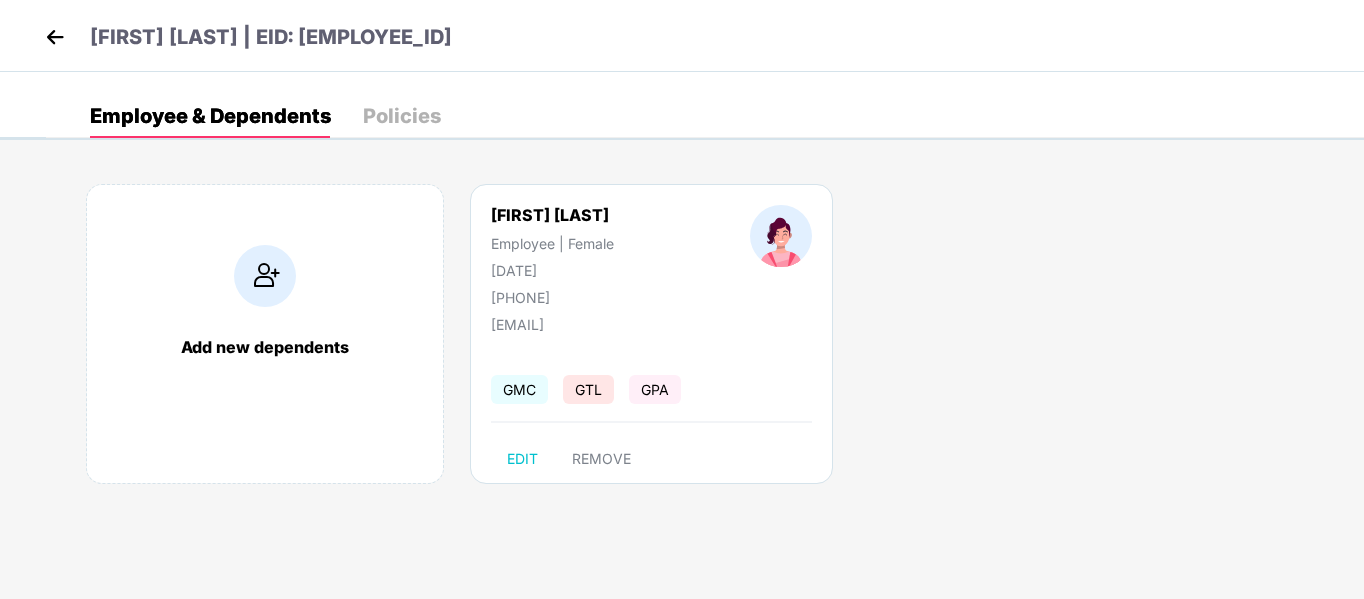 click on "Add new dependents [FIRST] [LAST] Employee | Female [DATE] [PHONE] [EMAIL] GMC GTL GPA EDIT REMOVE" at bounding box center [705, 344] 